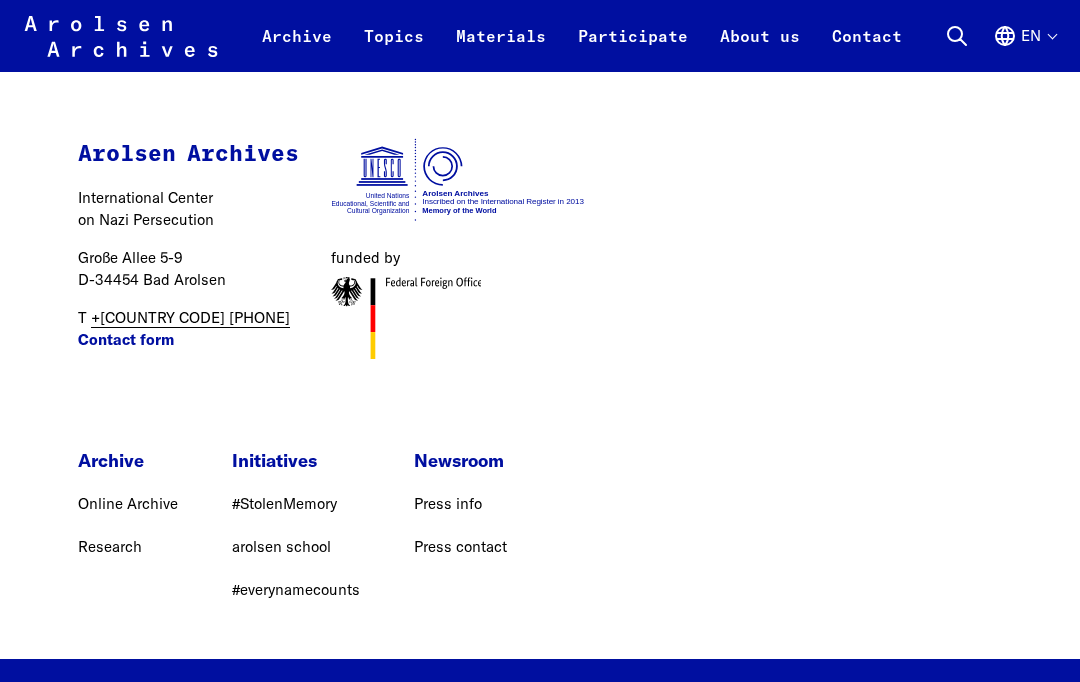 scroll, scrollTop: 5126, scrollLeft: 0, axis: vertical 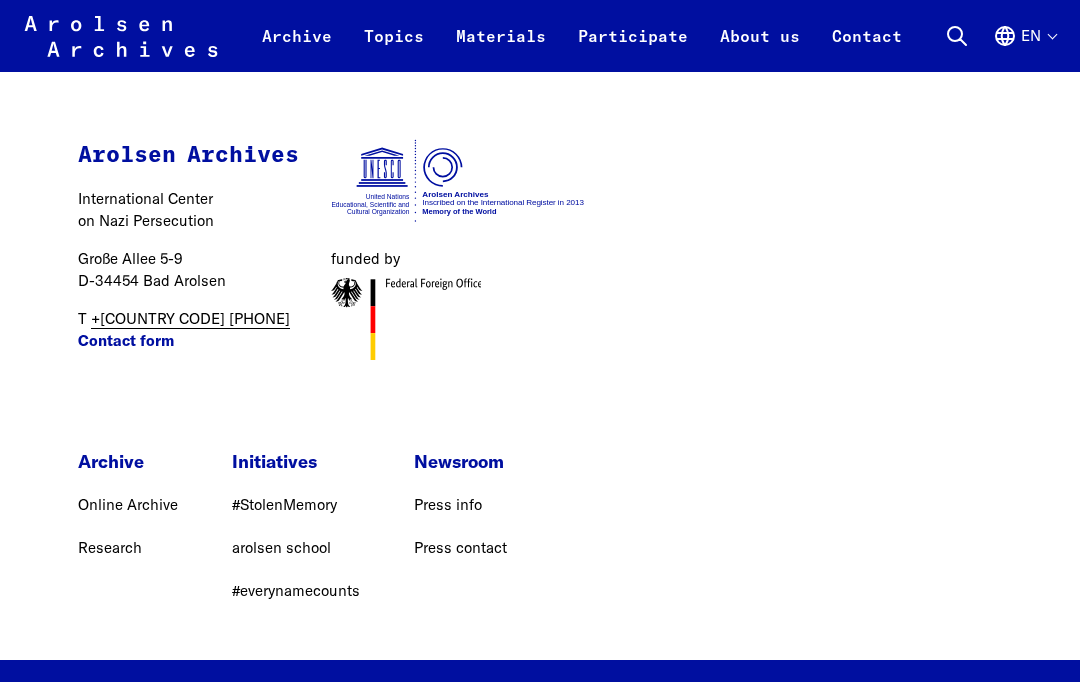 click on "Online Archive" at bounding box center [128, 504] 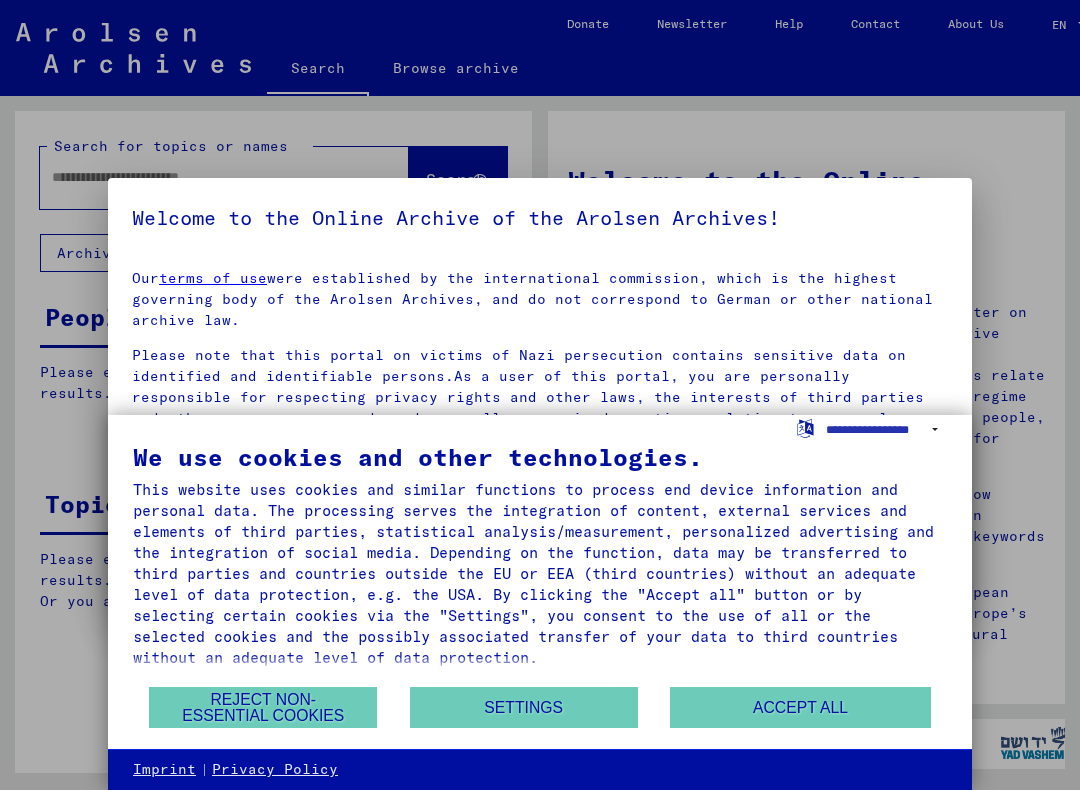 scroll, scrollTop: 0, scrollLeft: 0, axis: both 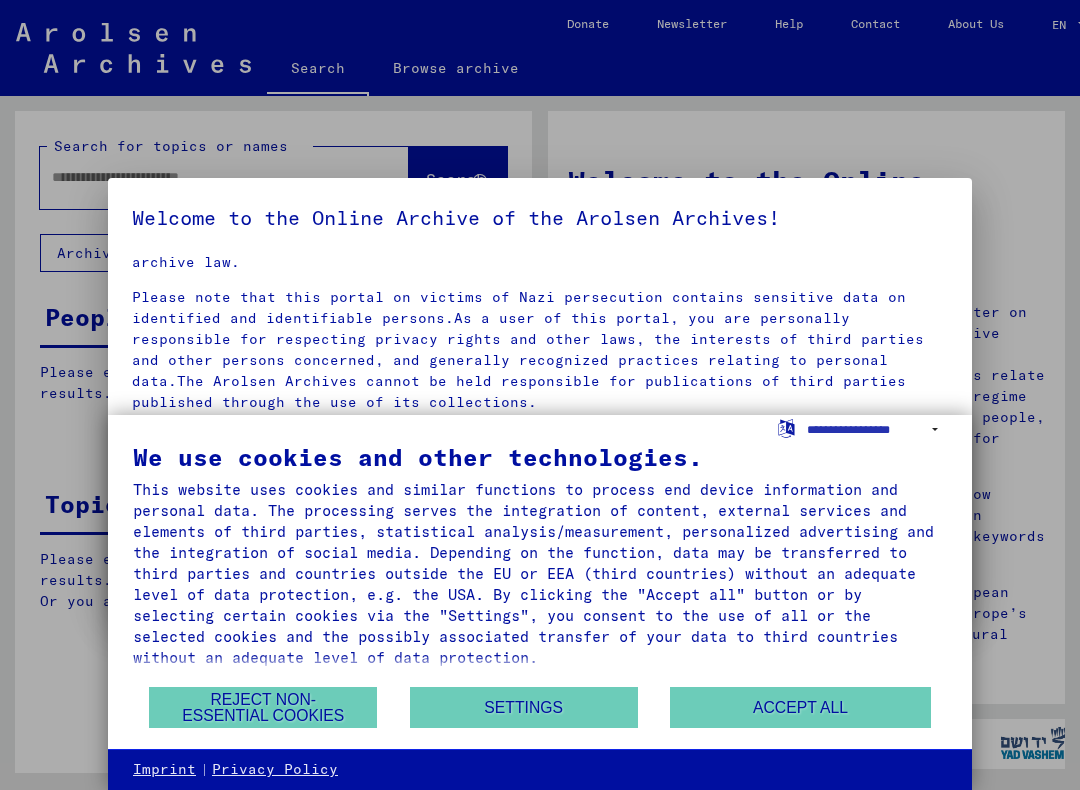 click at bounding box center (540, 395) 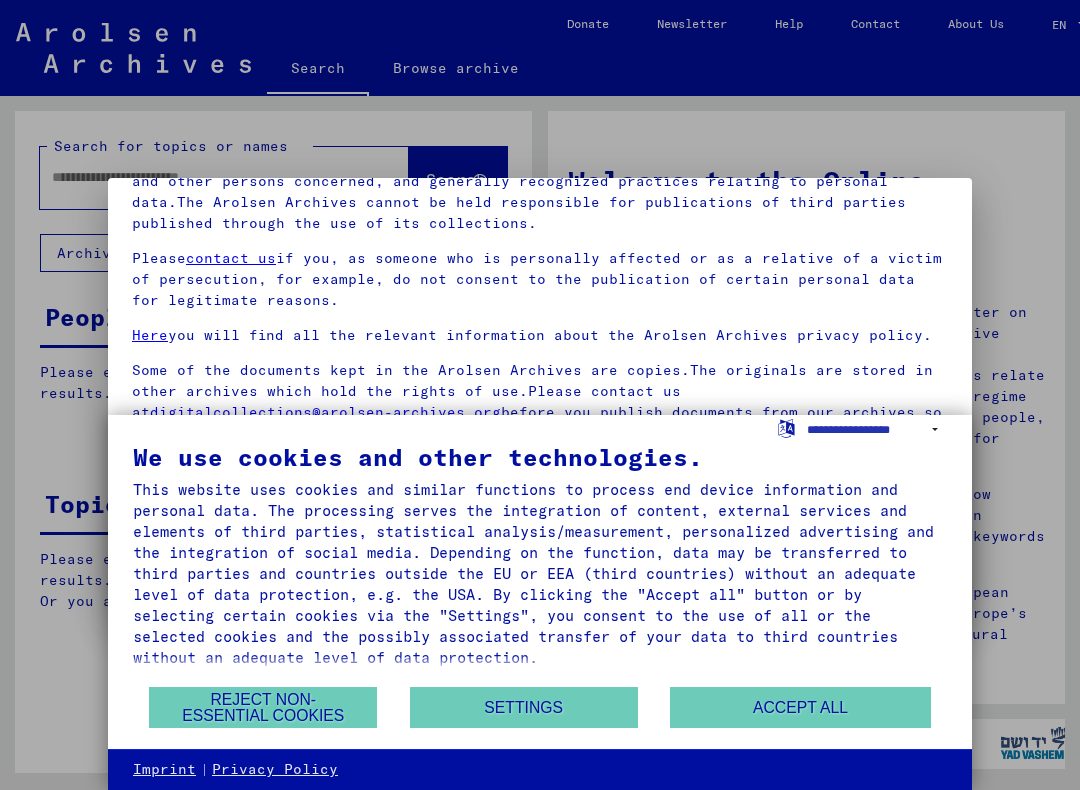 scroll, scrollTop: 193, scrollLeft: 0, axis: vertical 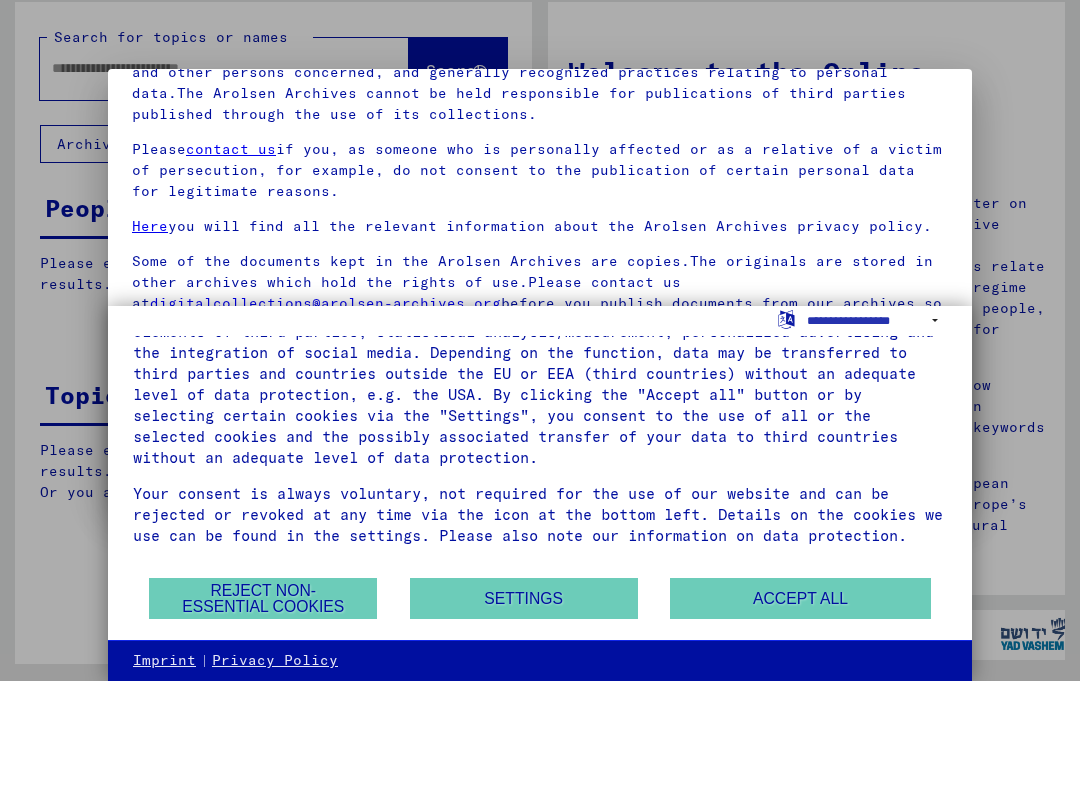 click on "Accept all" at bounding box center (800, 707) 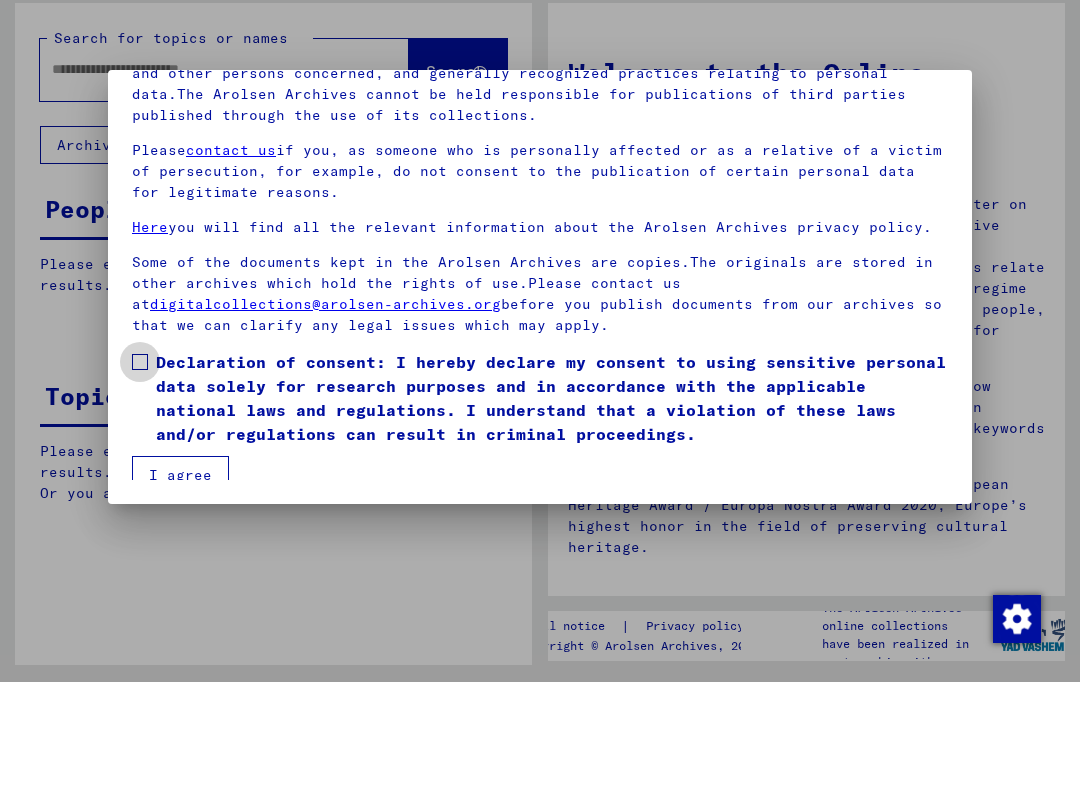 click at bounding box center [140, 470] 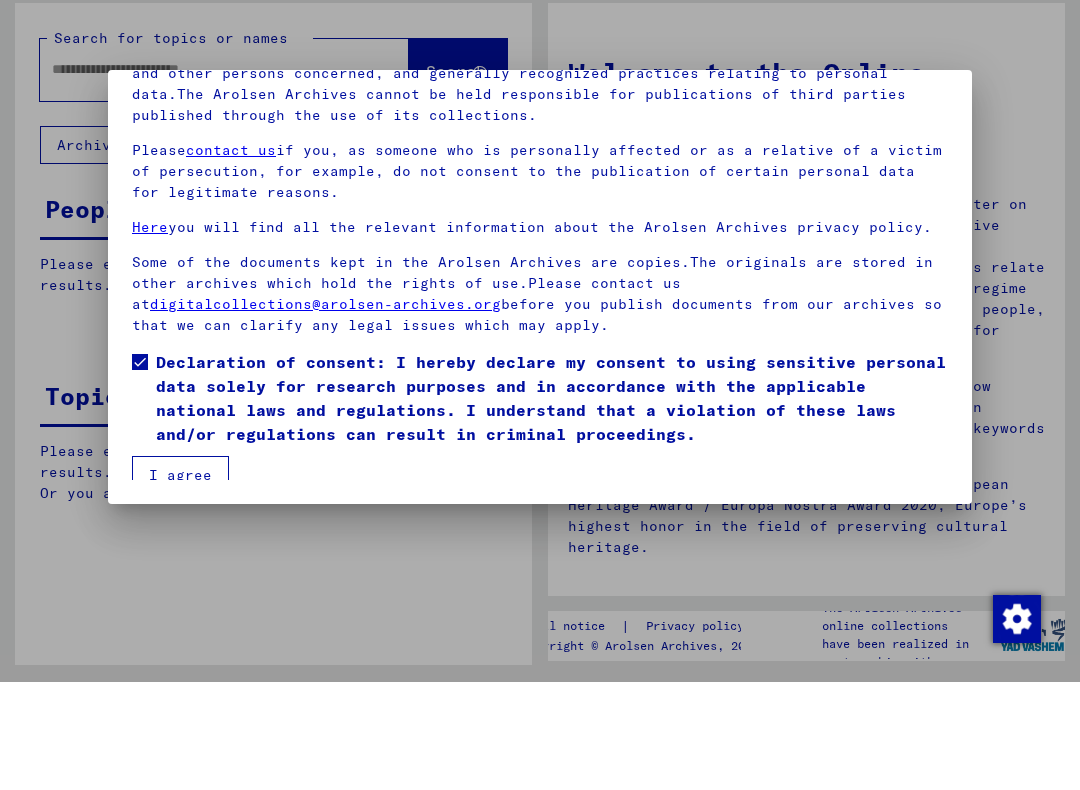 click on "I agree" at bounding box center [180, 583] 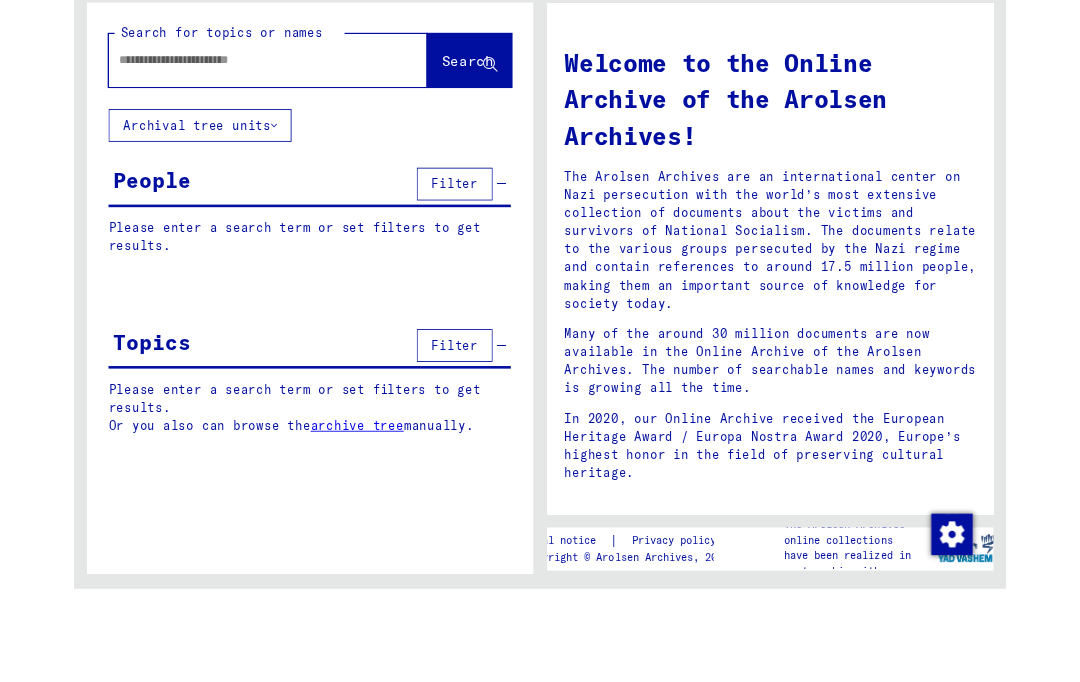scroll, scrollTop: 0, scrollLeft: 0, axis: both 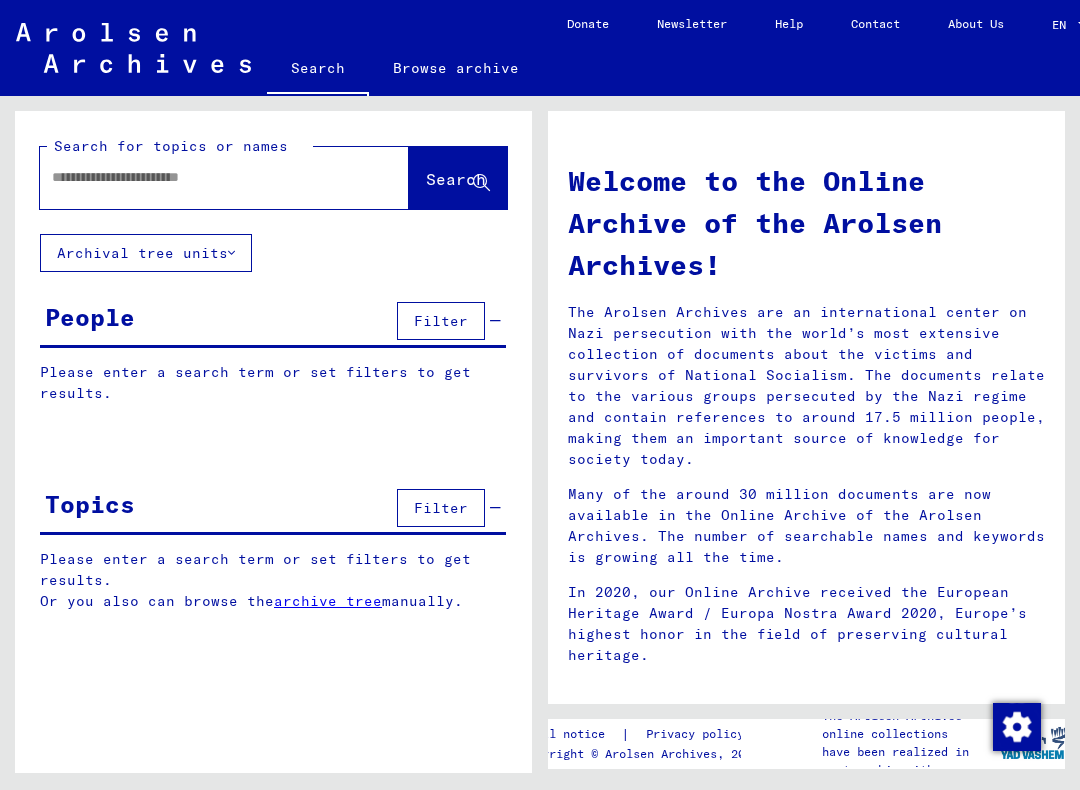 click at bounding box center (200, 177) 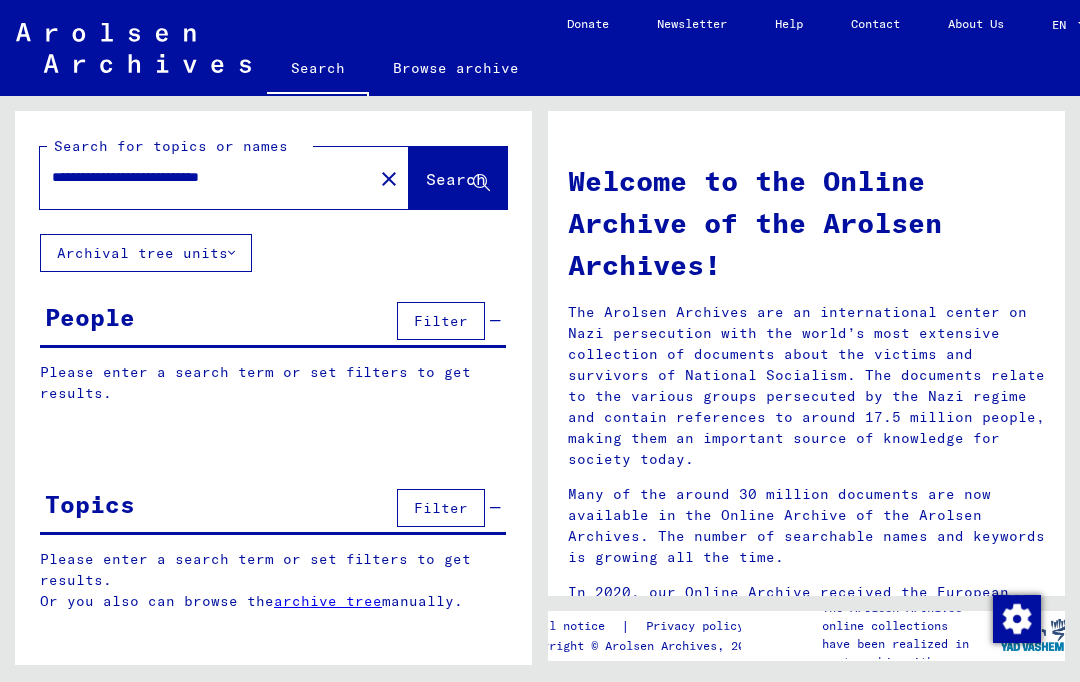 type on "**********" 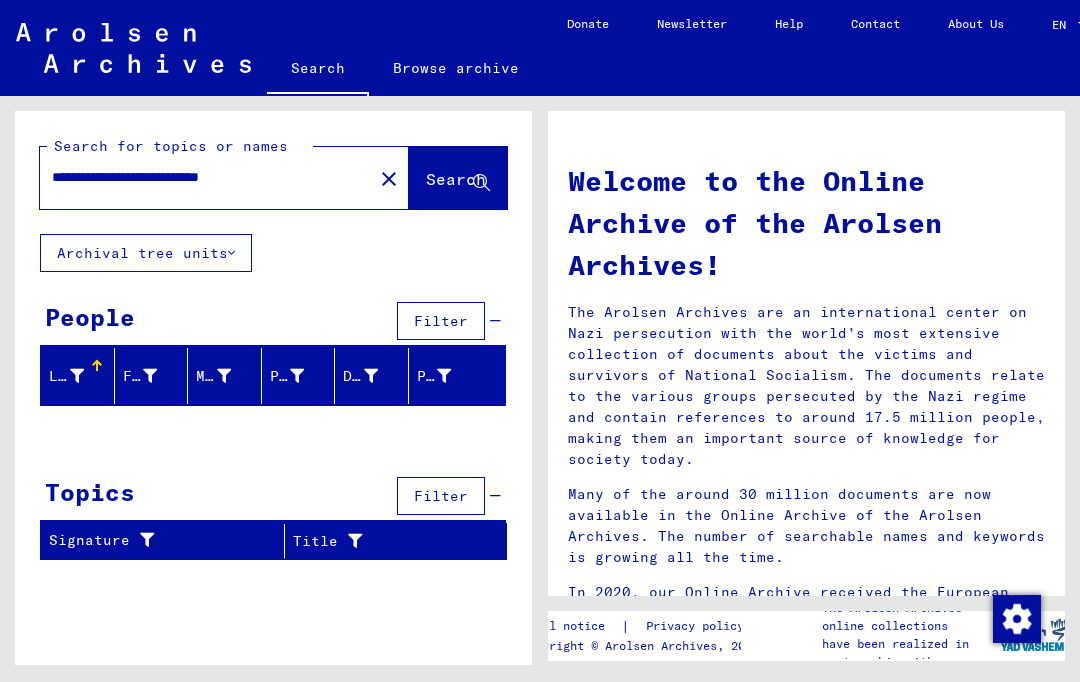 scroll, scrollTop: 67, scrollLeft: 0, axis: vertical 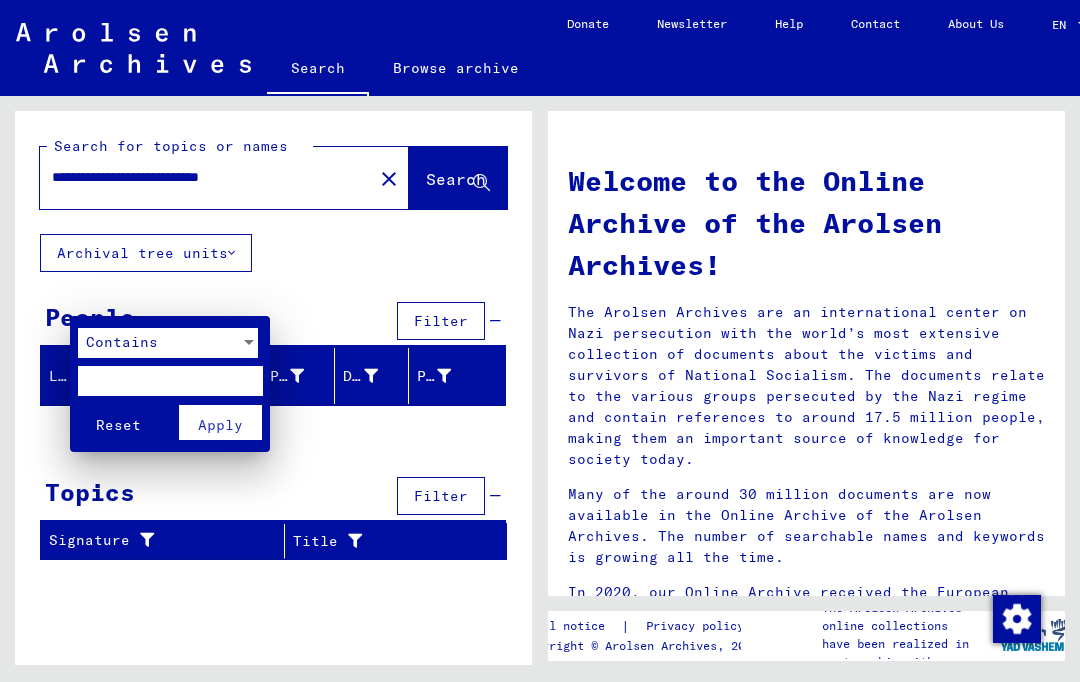 click at bounding box center (170, 381) 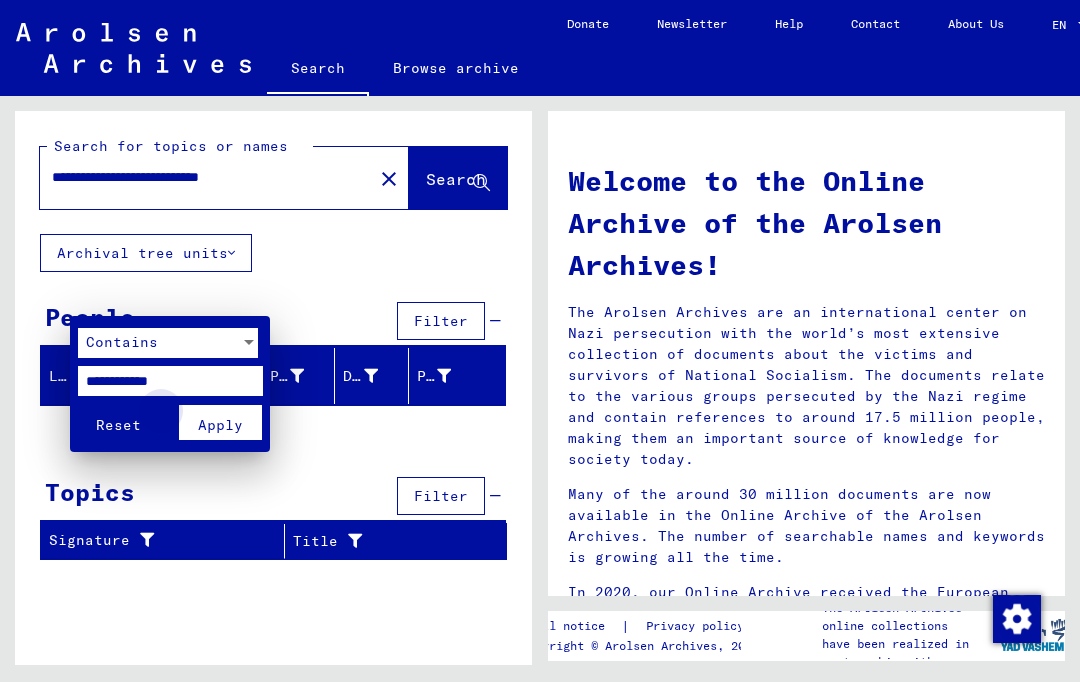 type on "**********" 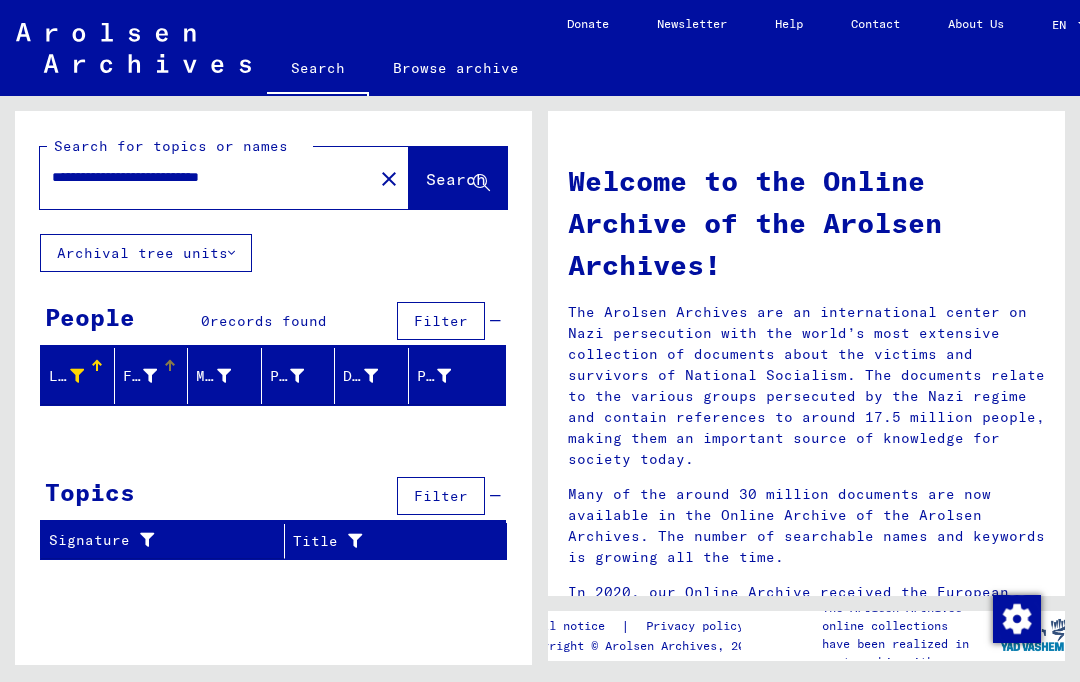 click at bounding box center (150, 376) 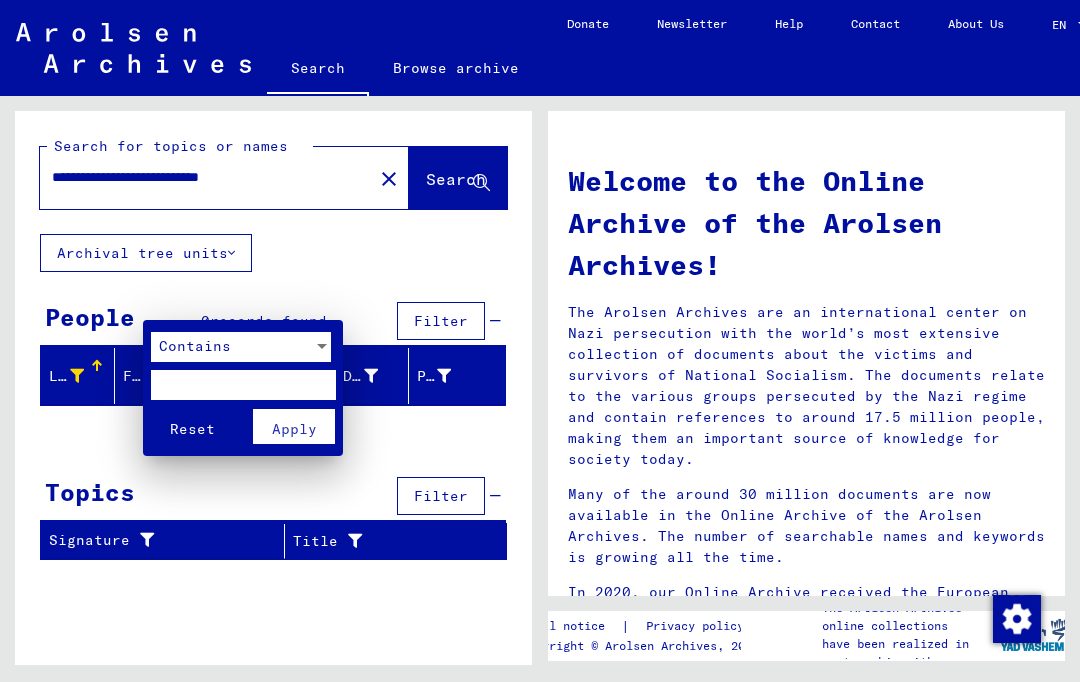 click at bounding box center (243, 385) 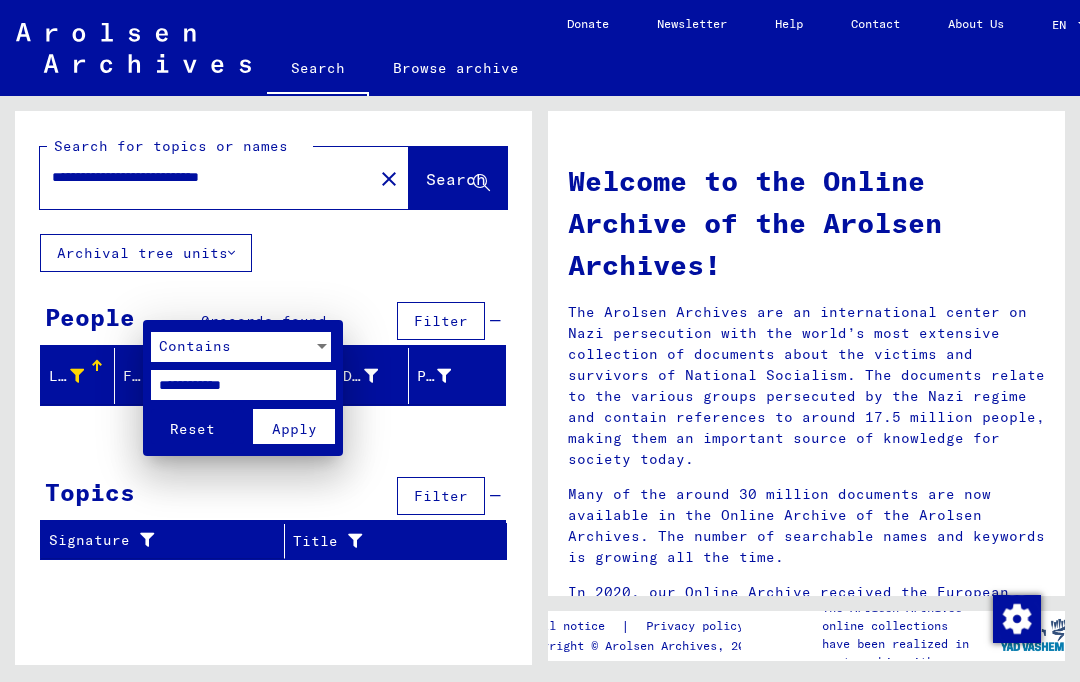 type on "**********" 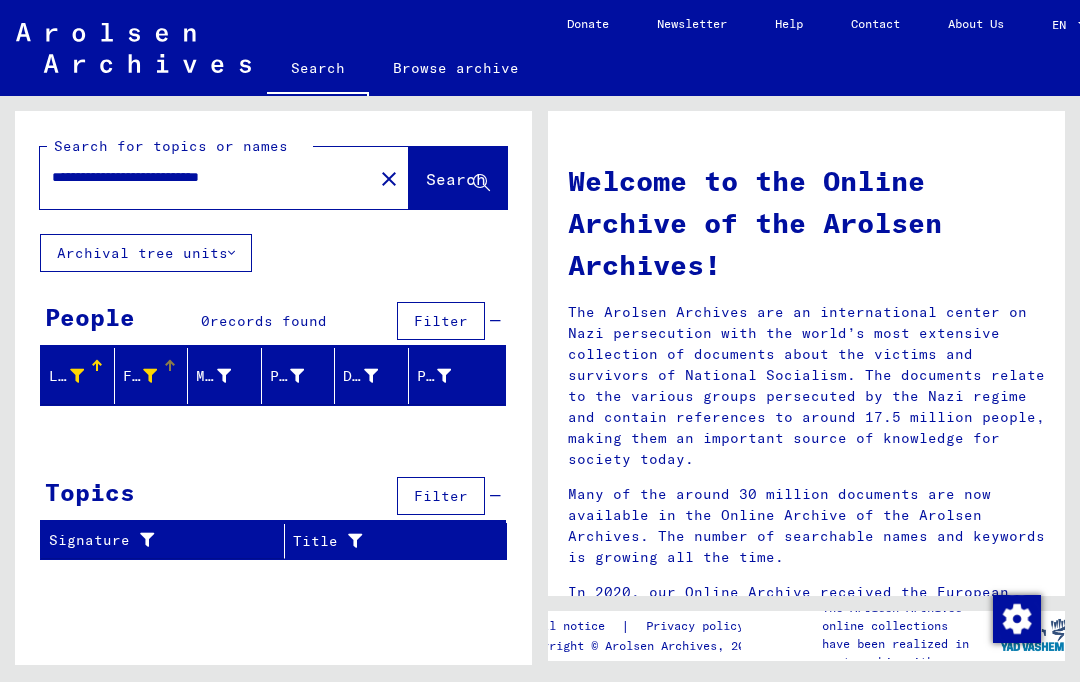click at bounding box center (224, 376) 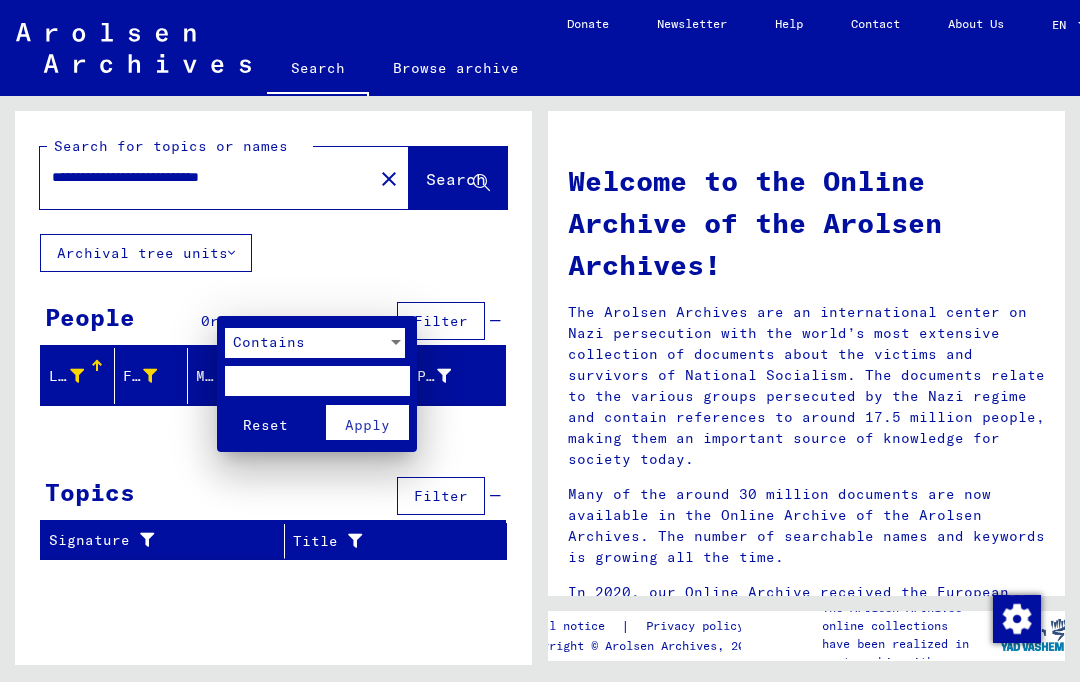 click at bounding box center (317, 381) 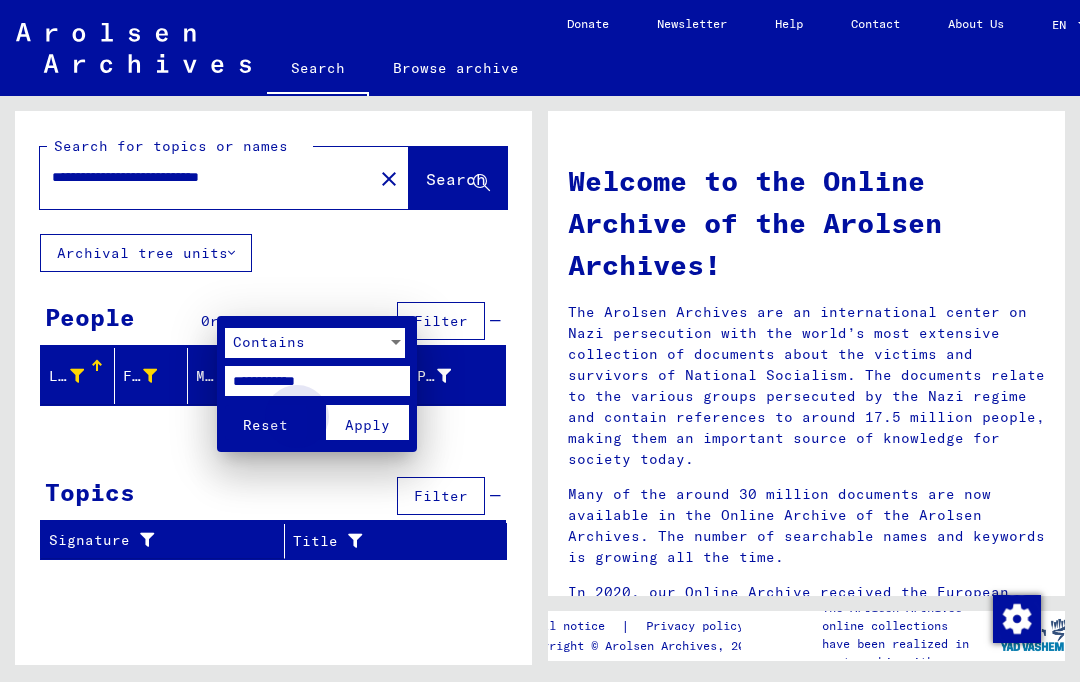 type on "**********" 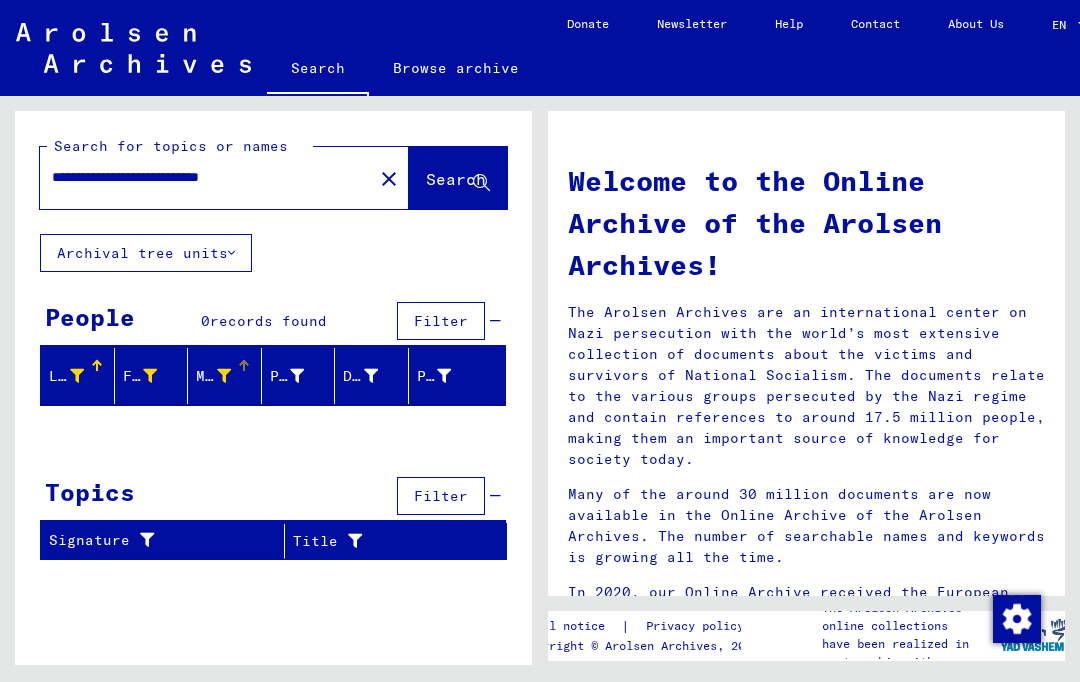 click at bounding box center [297, 376] 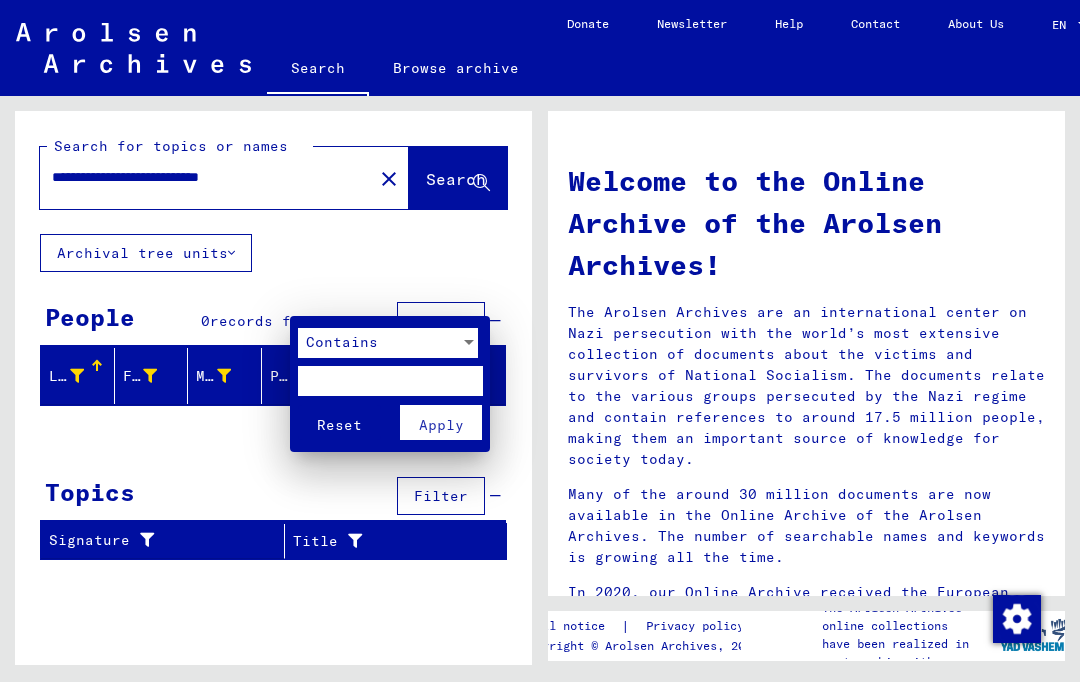 click at bounding box center (390, 381) 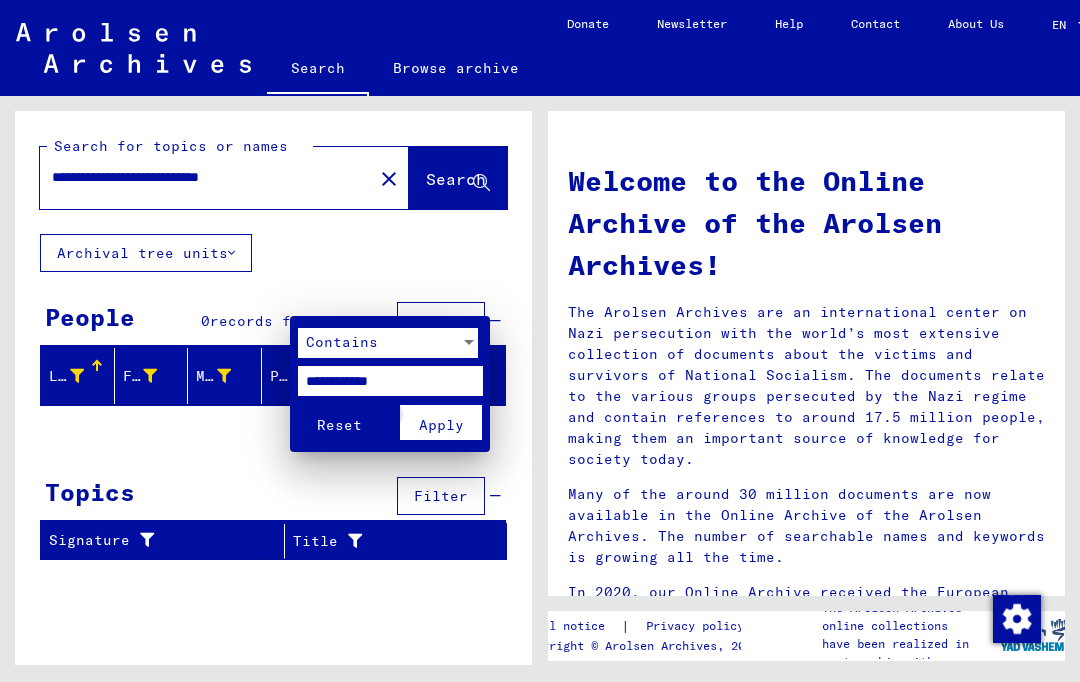 type on "**********" 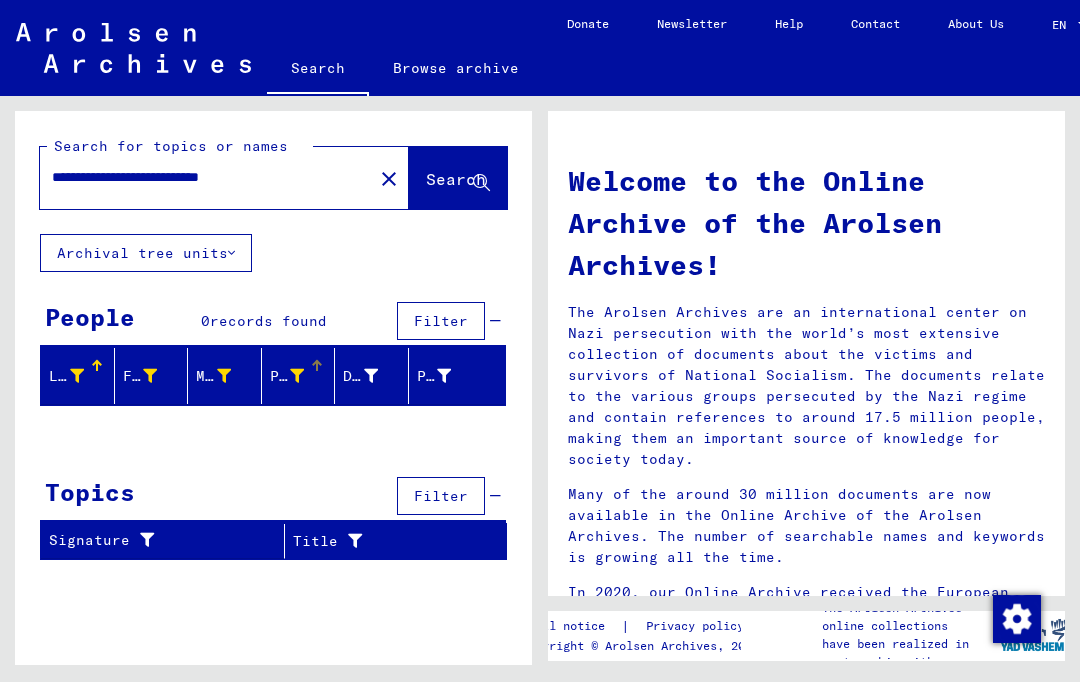 click at bounding box center (371, 376) 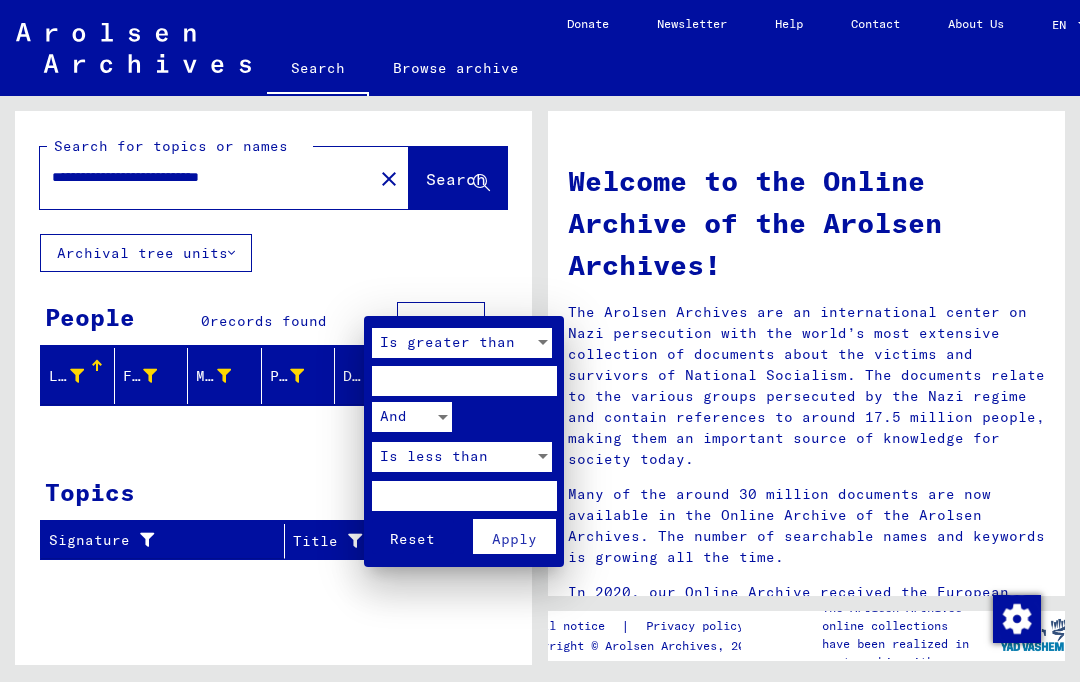 click at bounding box center [540, 341] 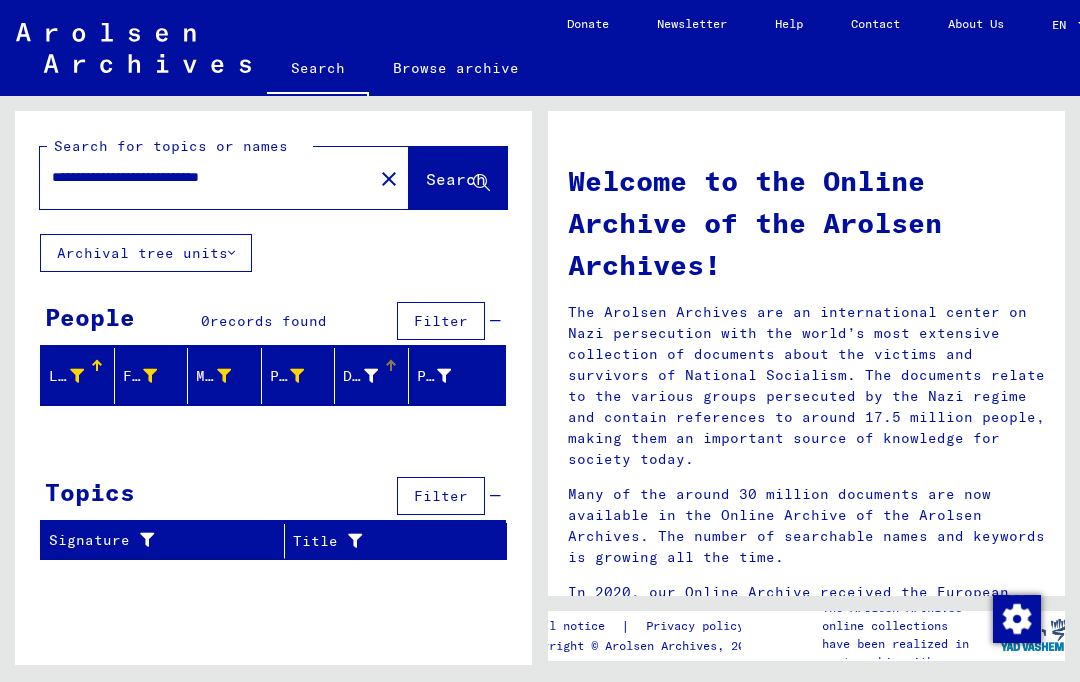 click at bounding box center [444, 376] 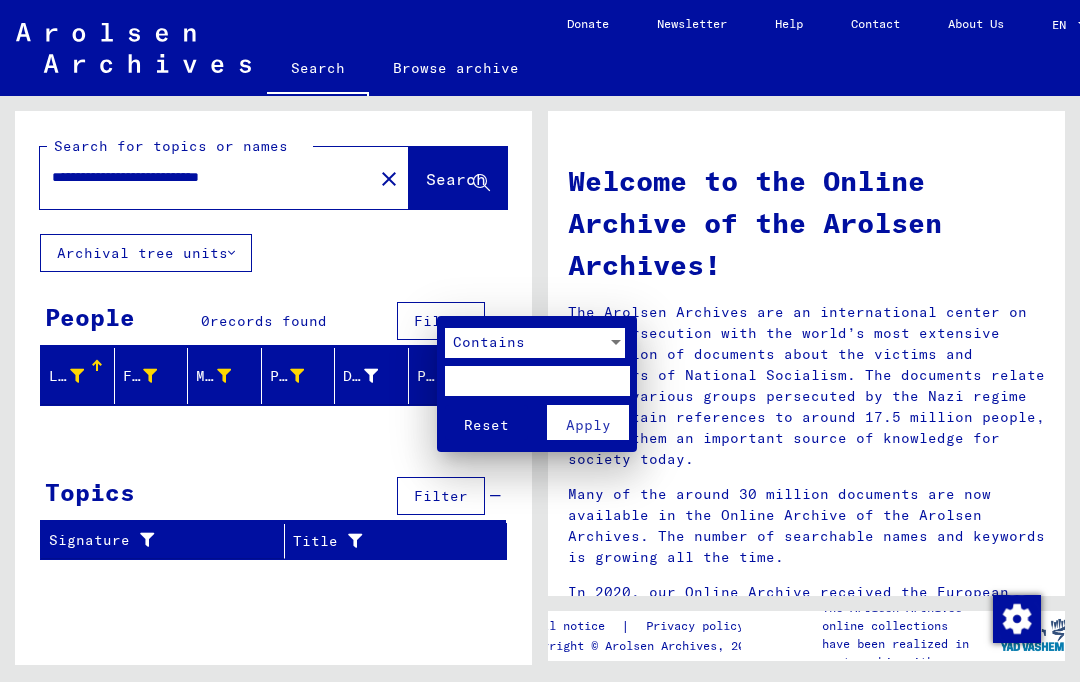click at bounding box center (537, 381) 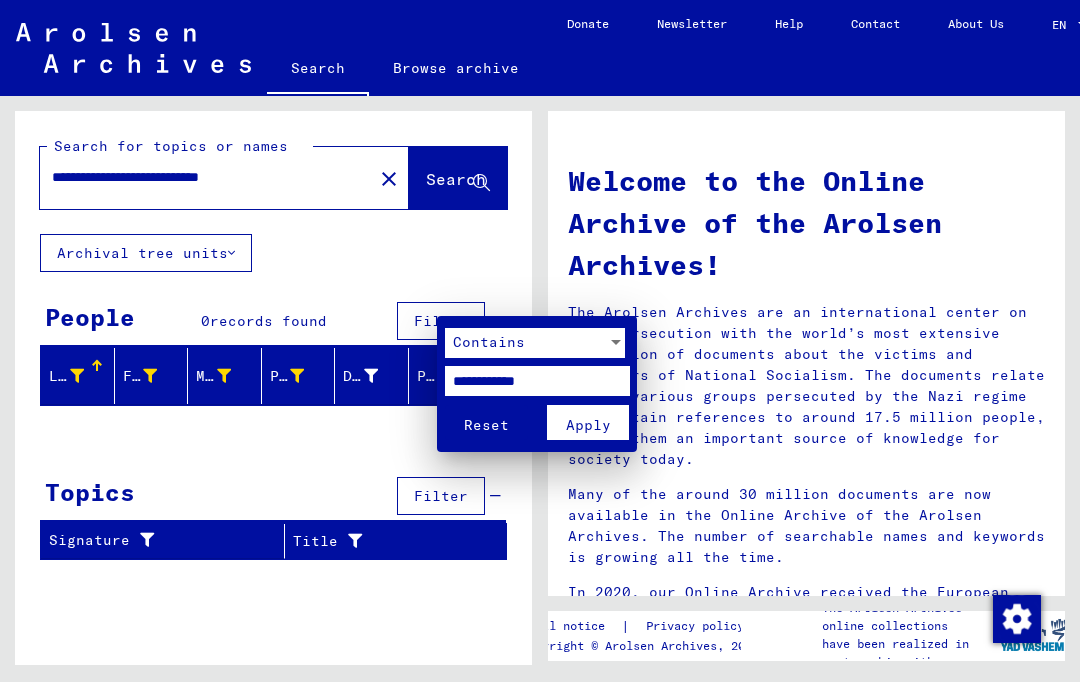 type on "**********" 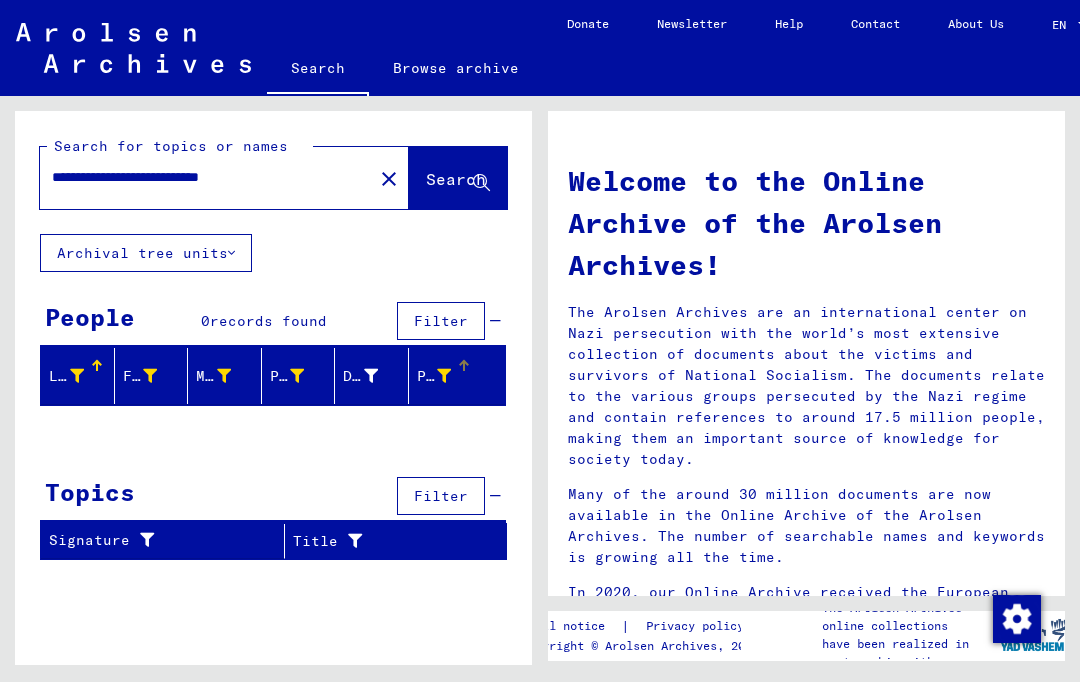 click at bounding box center (77, 376) 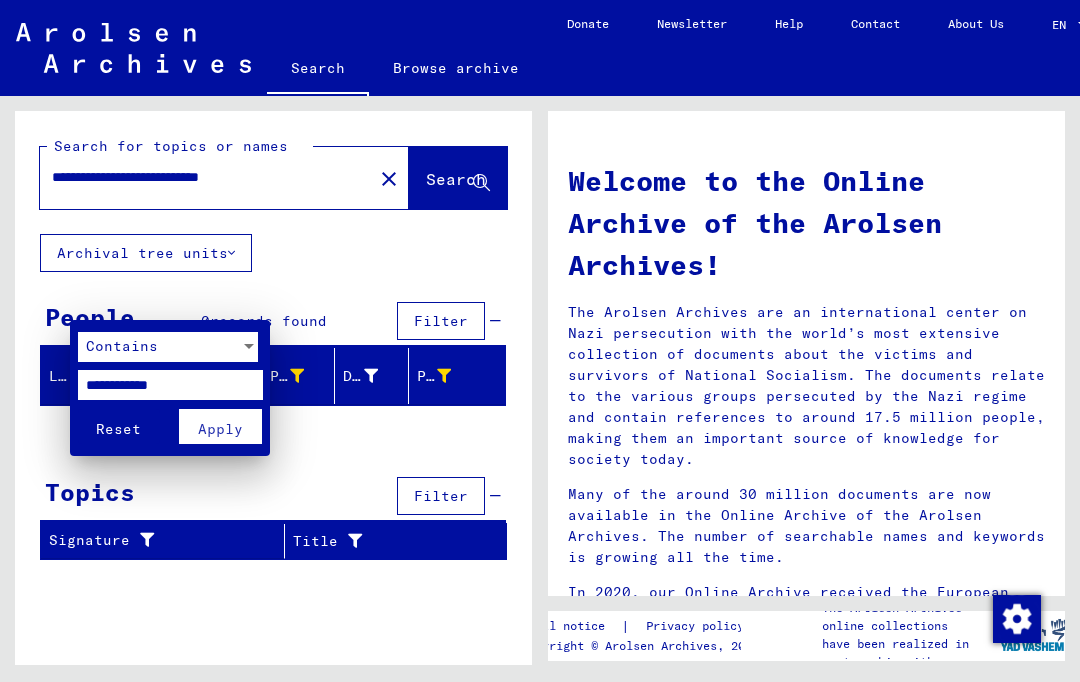 click on "**********" at bounding box center [170, 385] 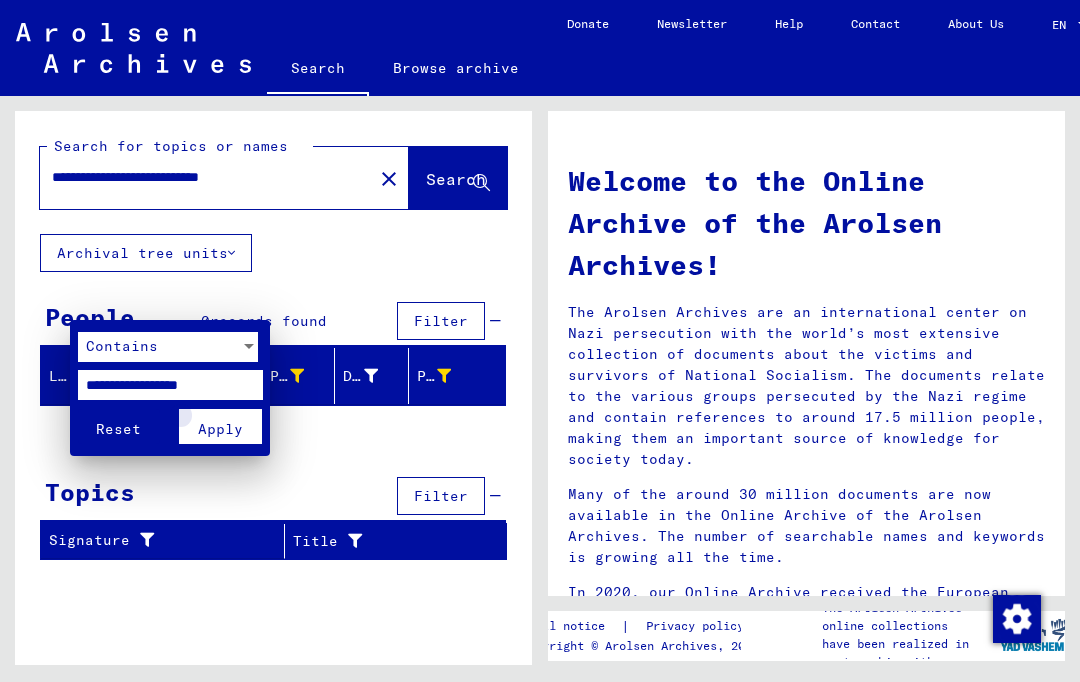 type on "**********" 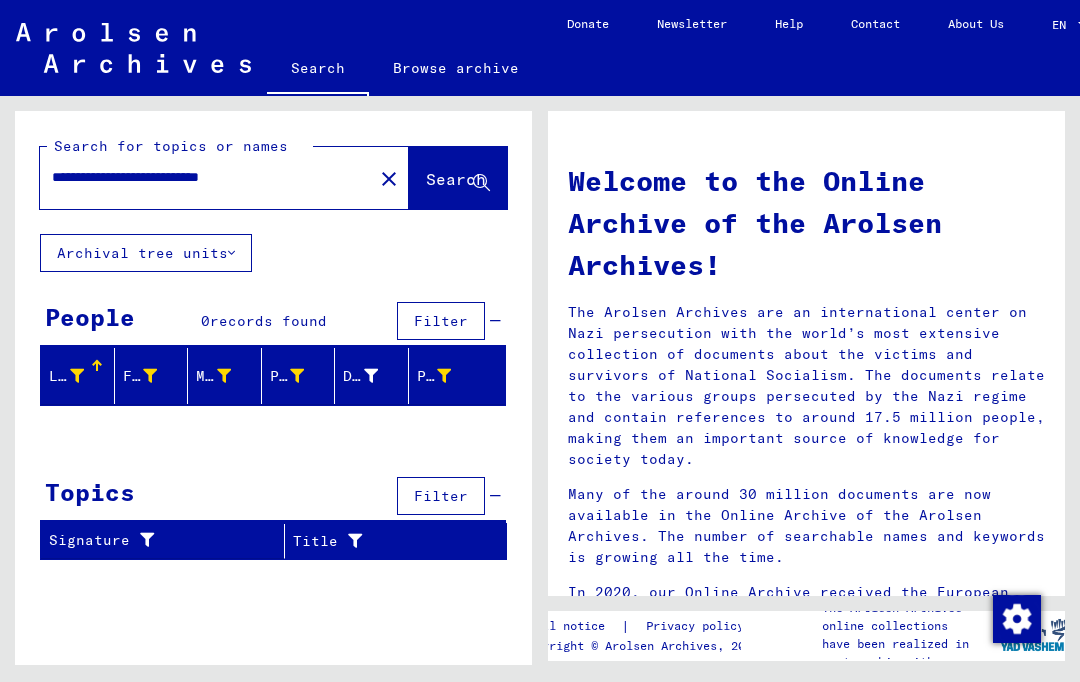click on "Signature" at bounding box center (154, 540) 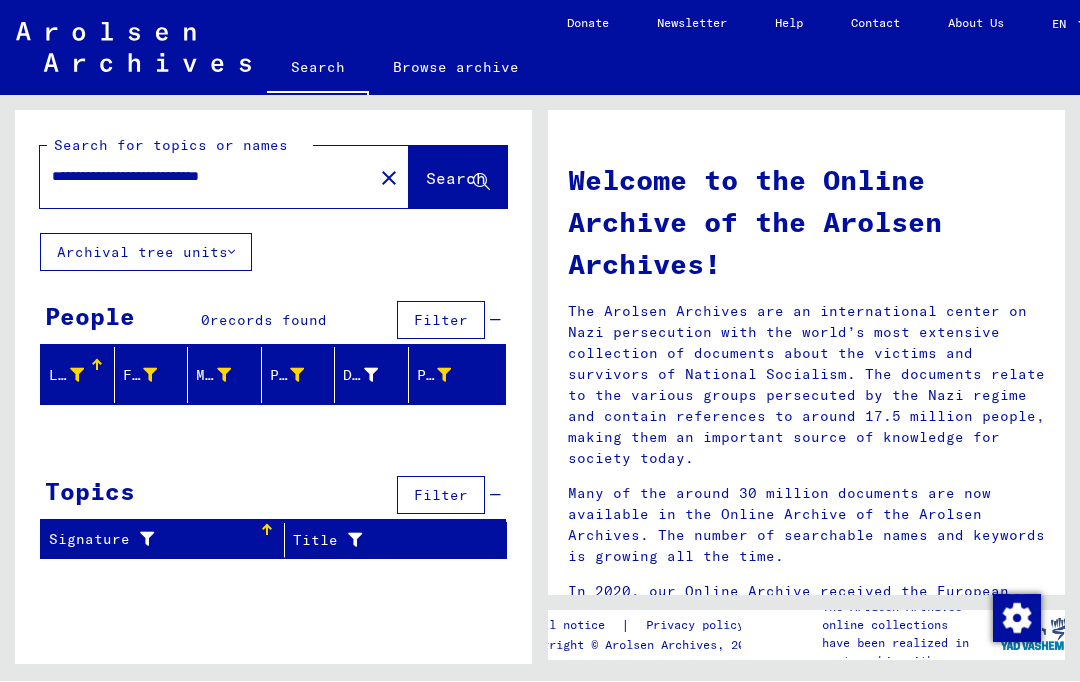 scroll, scrollTop: 0, scrollLeft: 0, axis: both 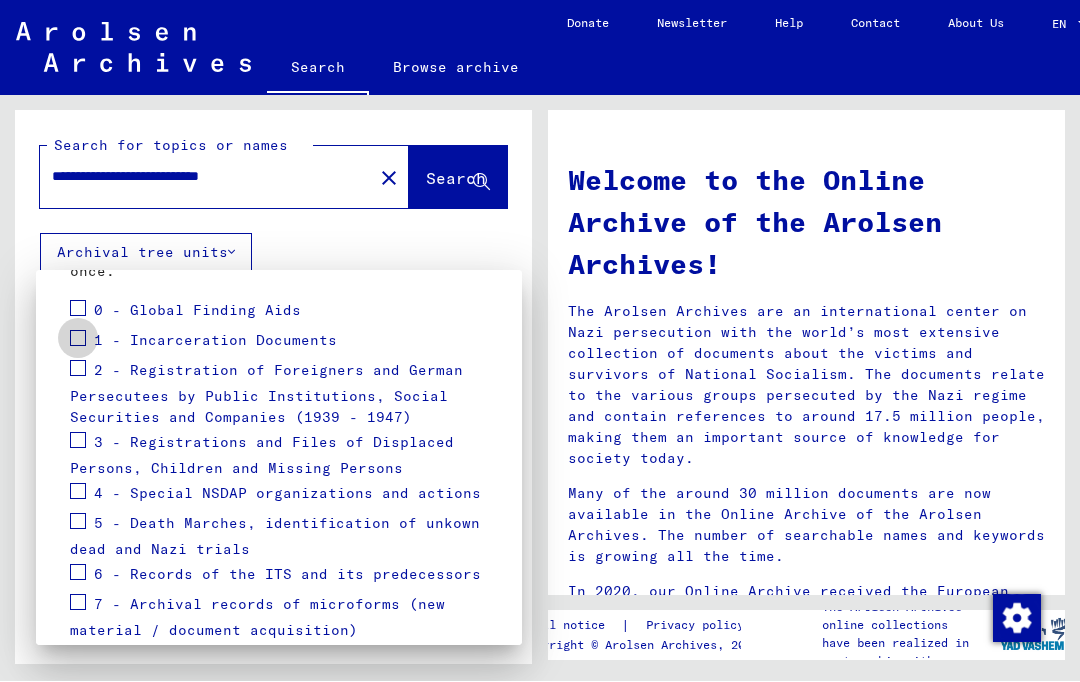 click at bounding box center [78, 339] 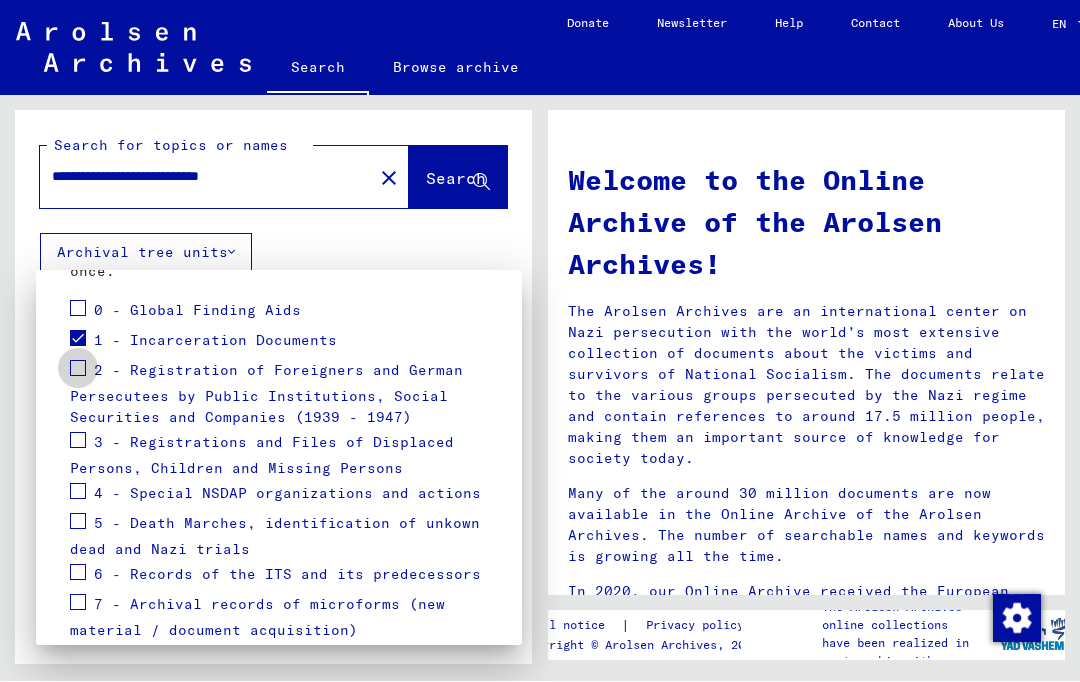 click at bounding box center (78, 369) 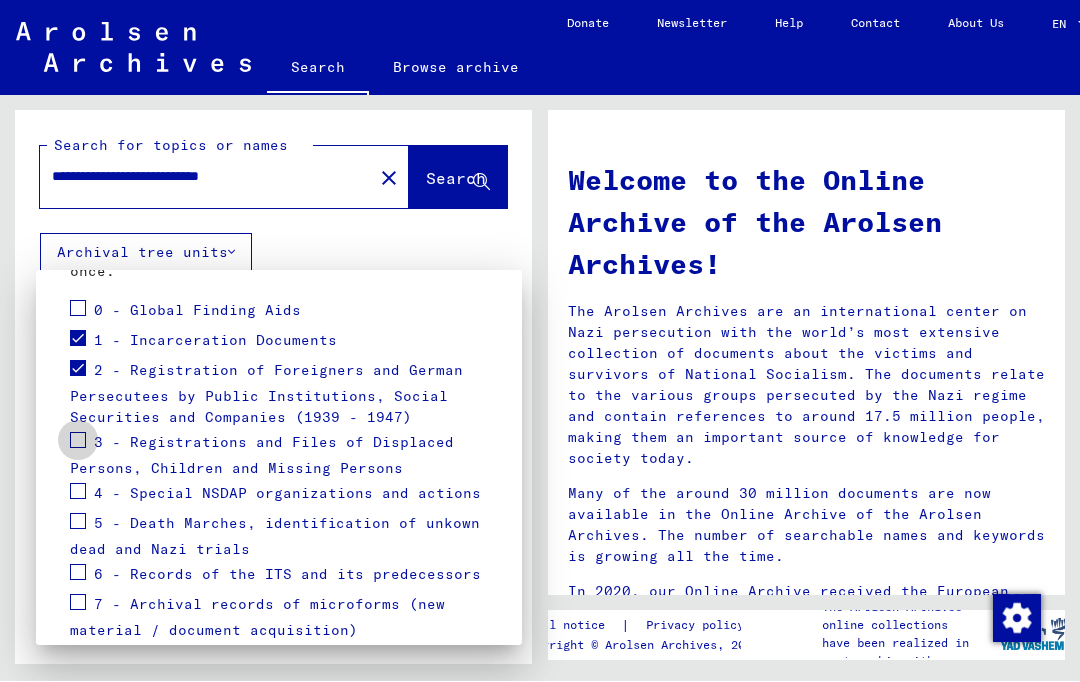 click at bounding box center [78, 441] 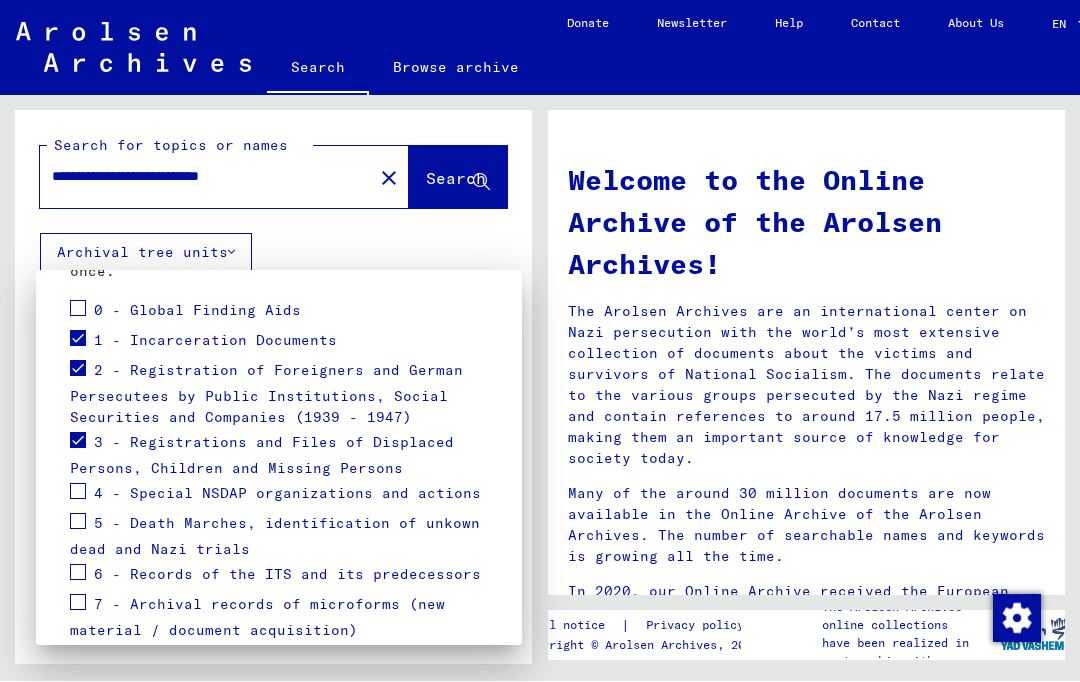 click on "6 - Records of the ITS and its predecessors" at bounding box center [275, 576] 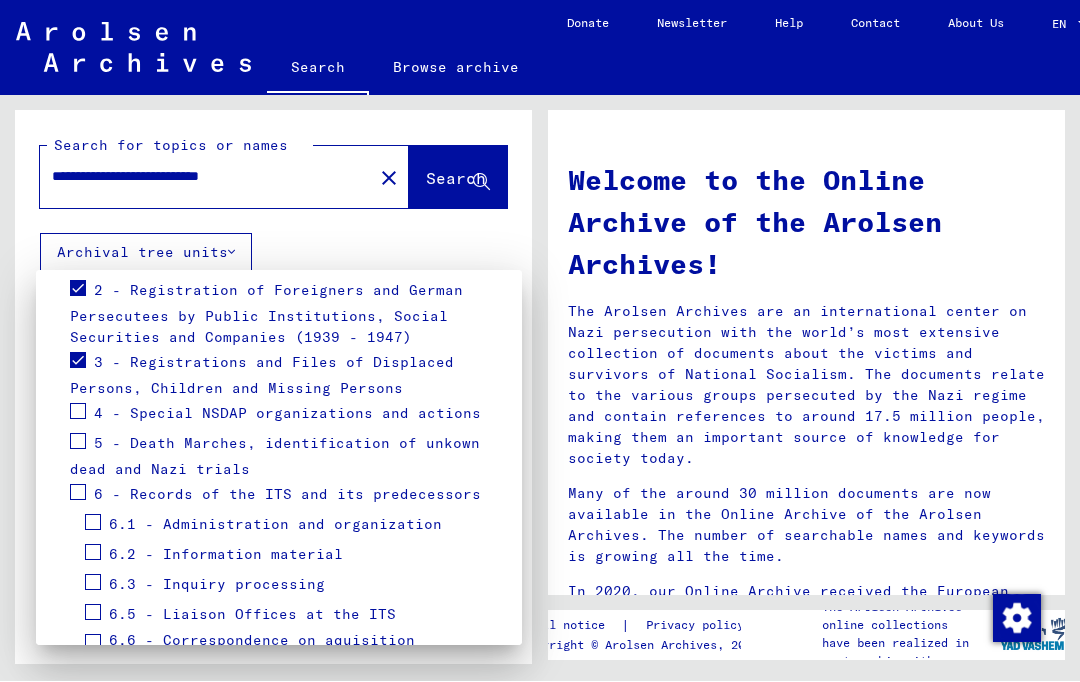 scroll, scrollTop: 384, scrollLeft: 0, axis: vertical 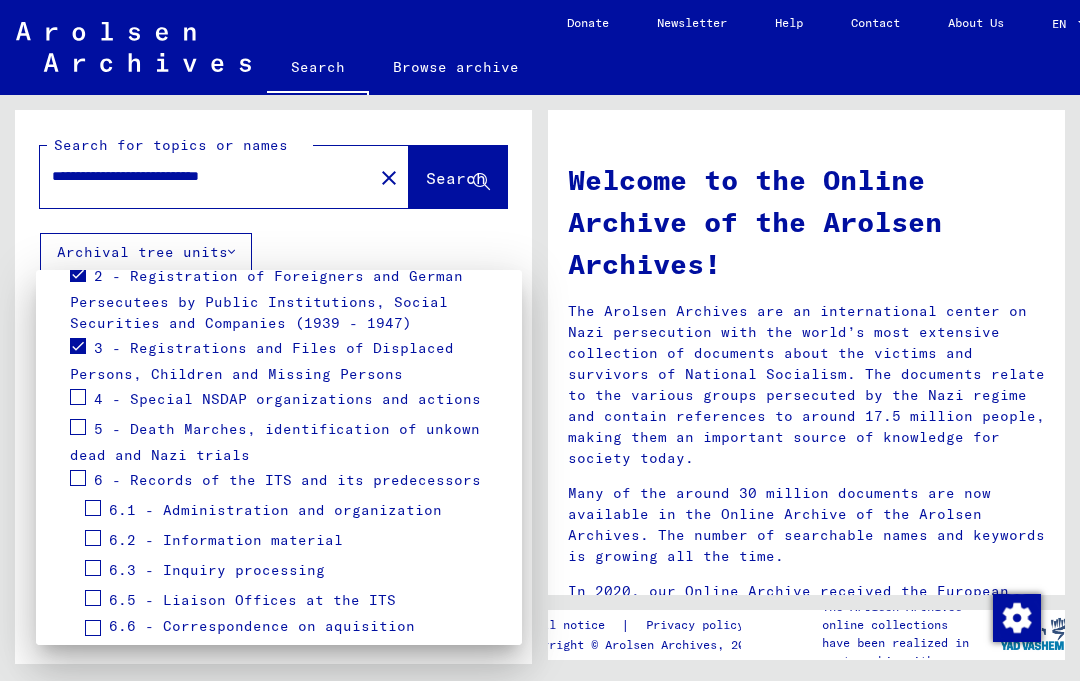 click at bounding box center (78, 479) 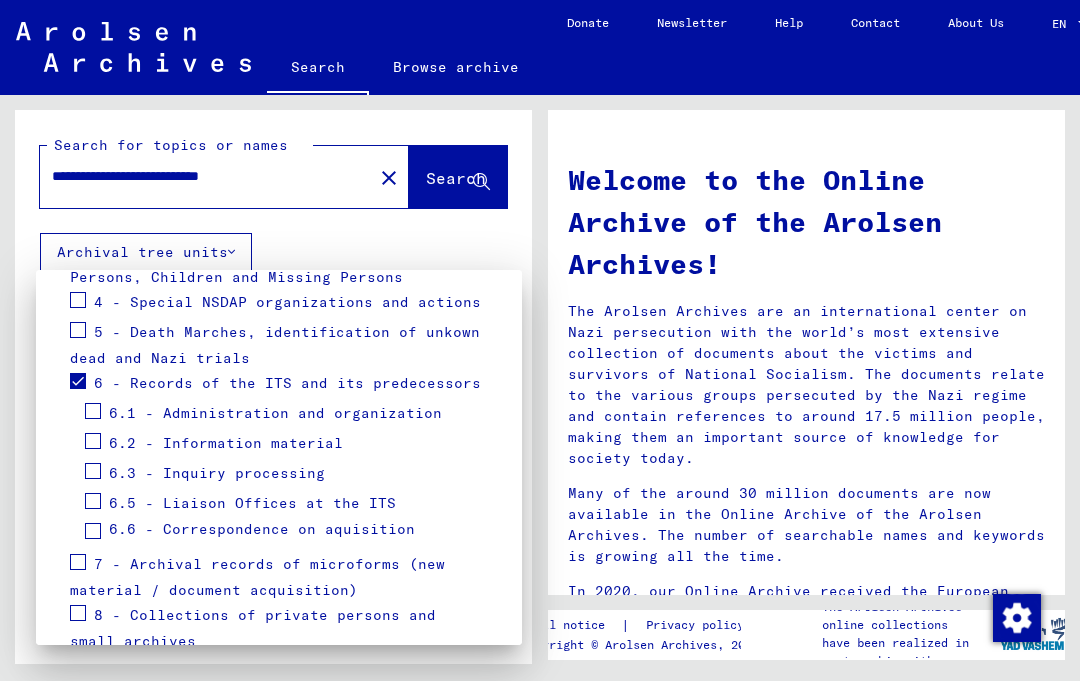 scroll, scrollTop: 476, scrollLeft: 0, axis: vertical 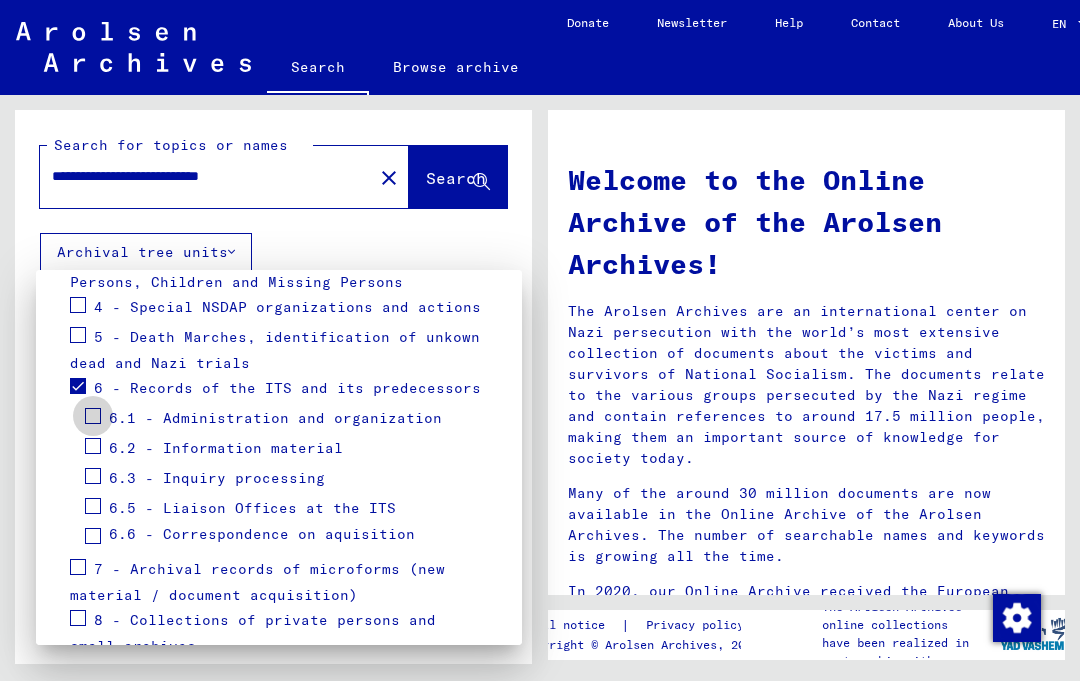 click at bounding box center (93, 415) 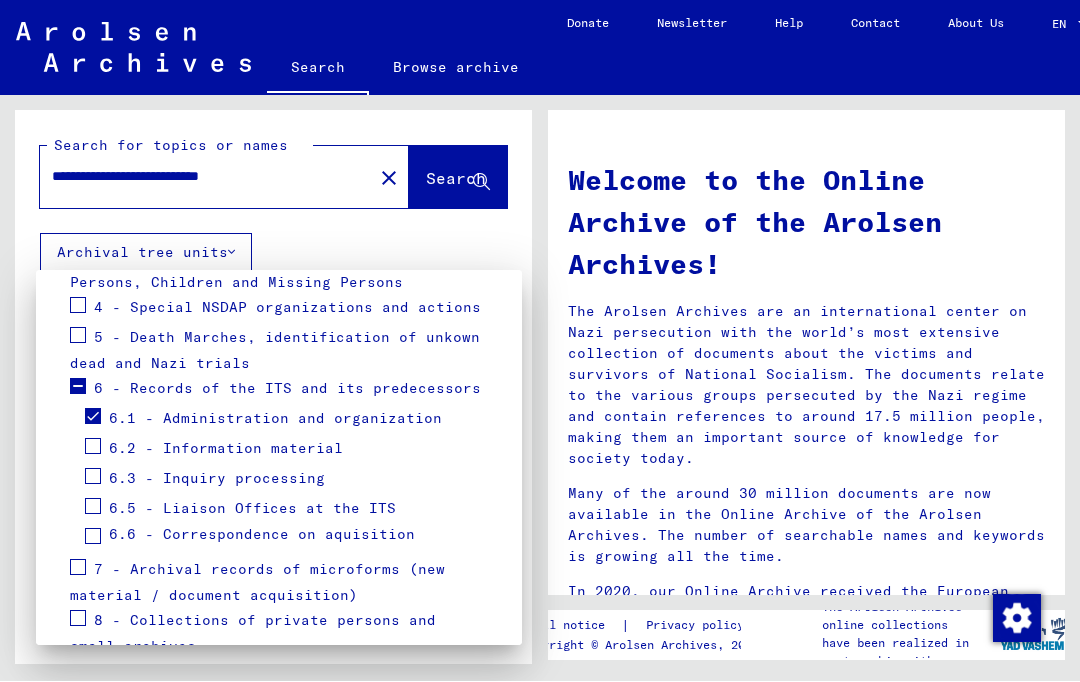 click on "6.2 - Information material" at bounding box center [214, 450] 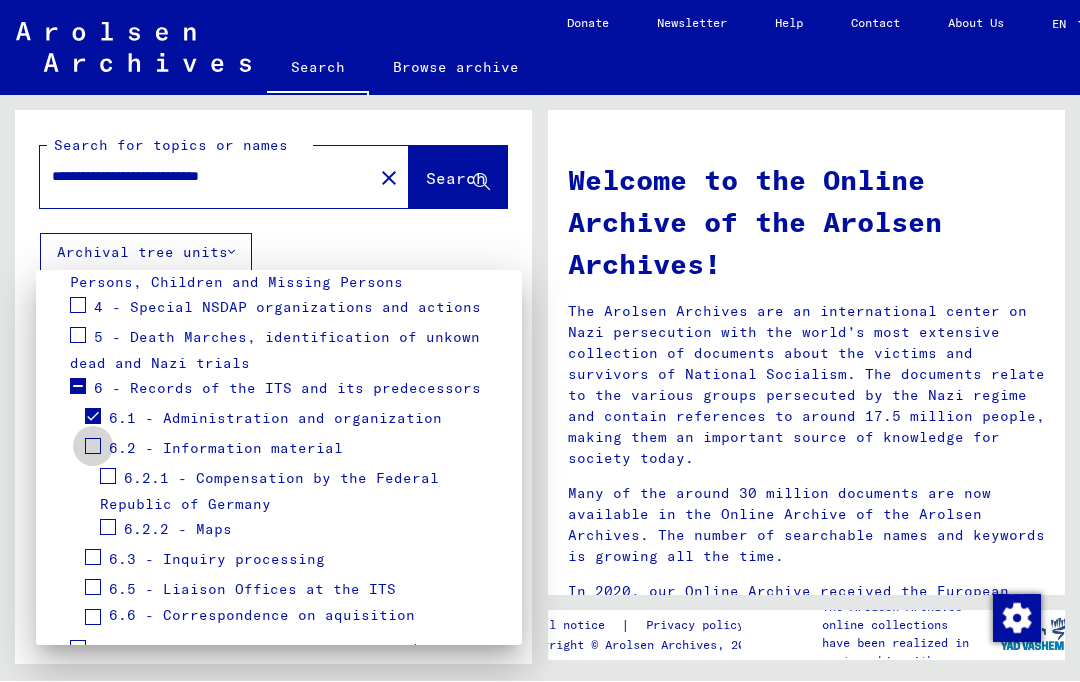 click at bounding box center [93, 447] 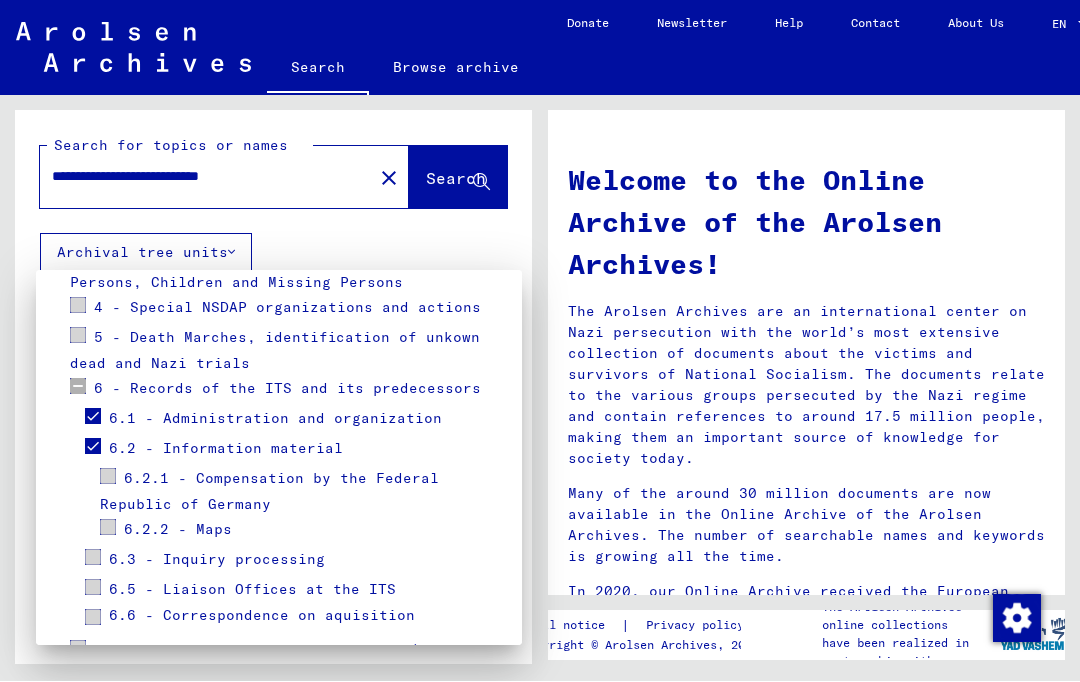 click at bounding box center (108, 477) 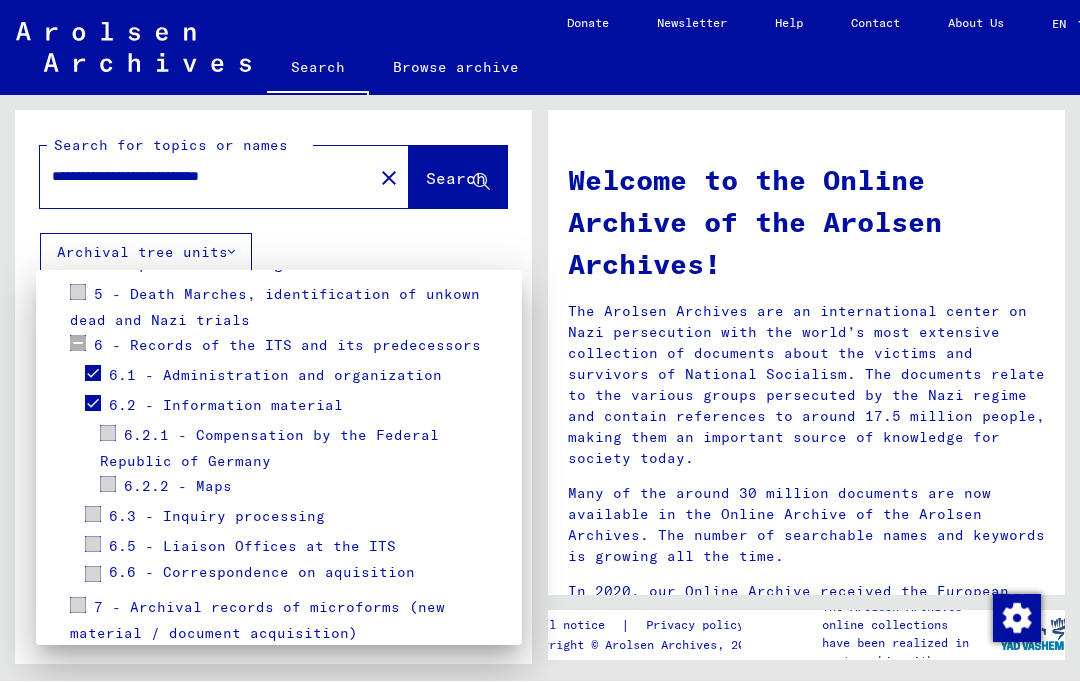 scroll, scrollTop: 520, scrollLeft: 0, axis: vertical 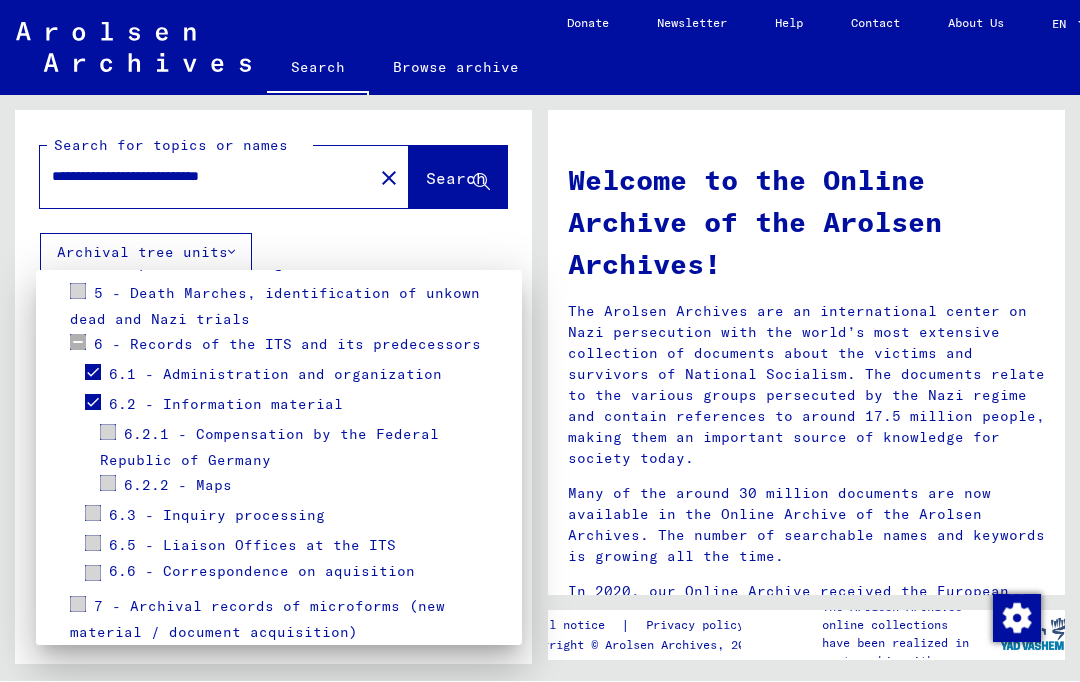 click at bounding box center (108, 433) 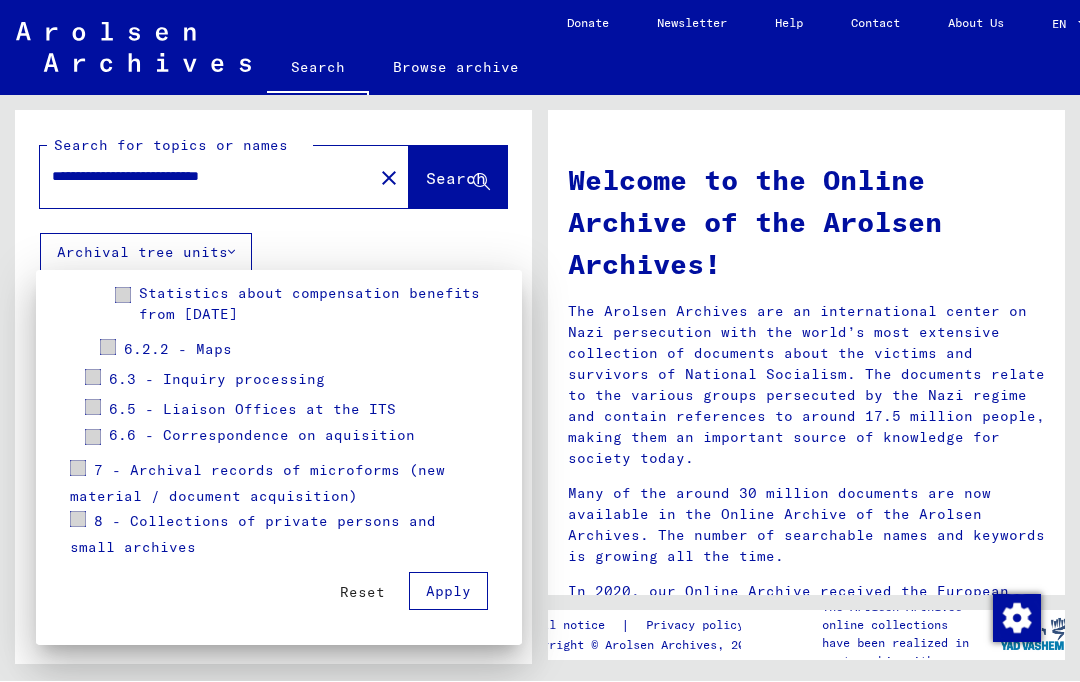 scroll, scrollTop: 885, scrollLeft: 0, axis: vertical 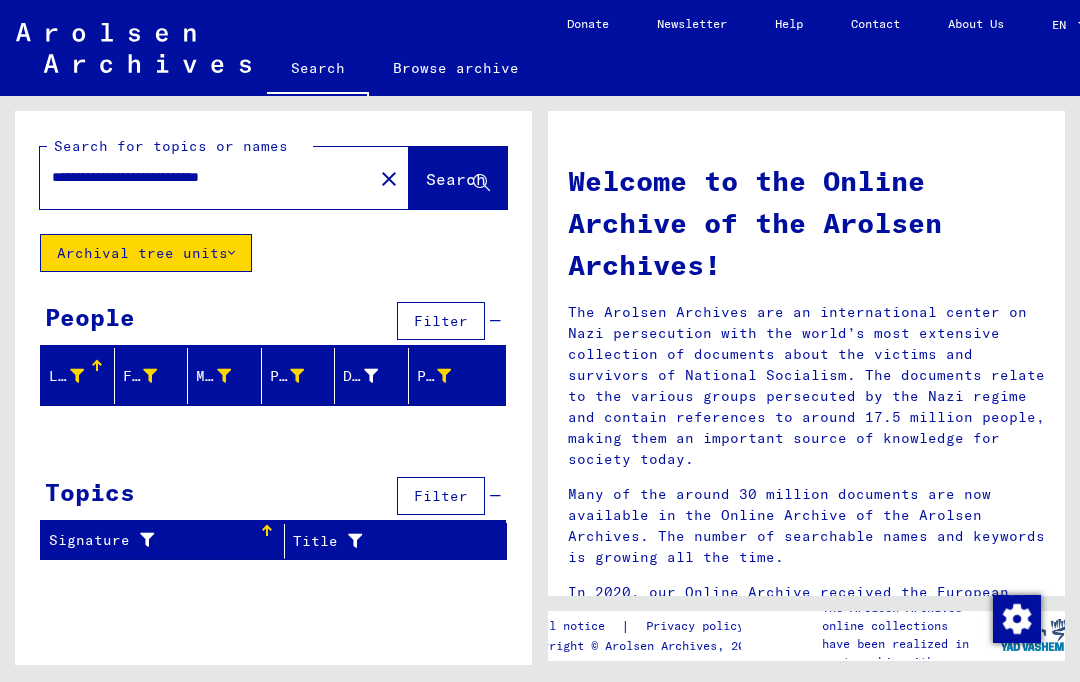 click on "**********" at bounding box center [200, 177] 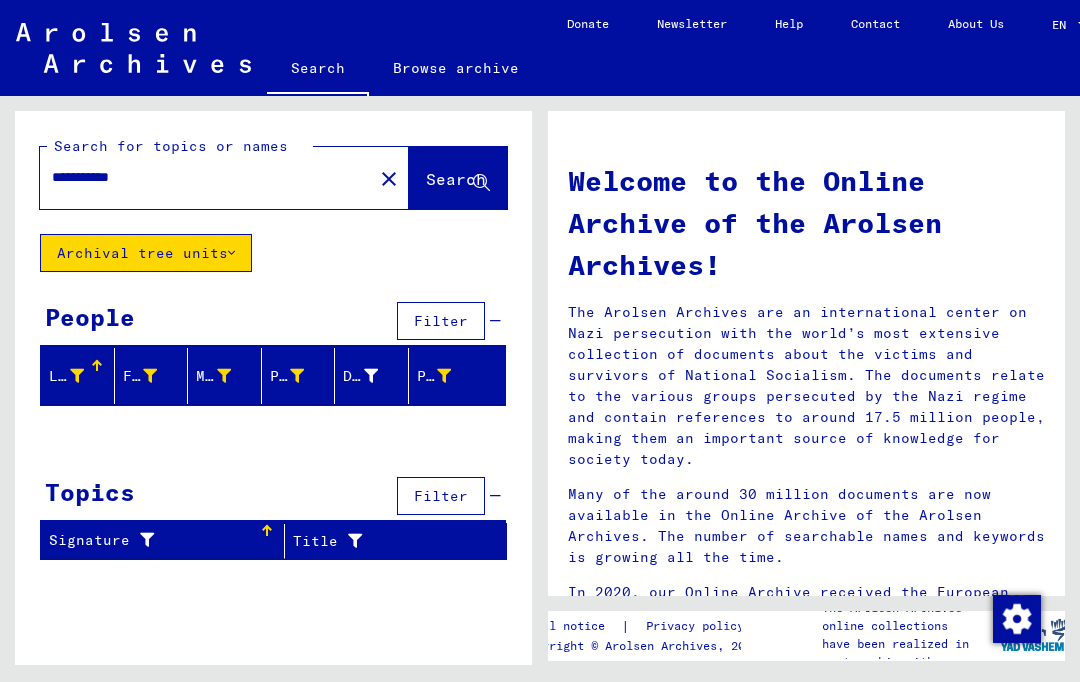 type on "**********" 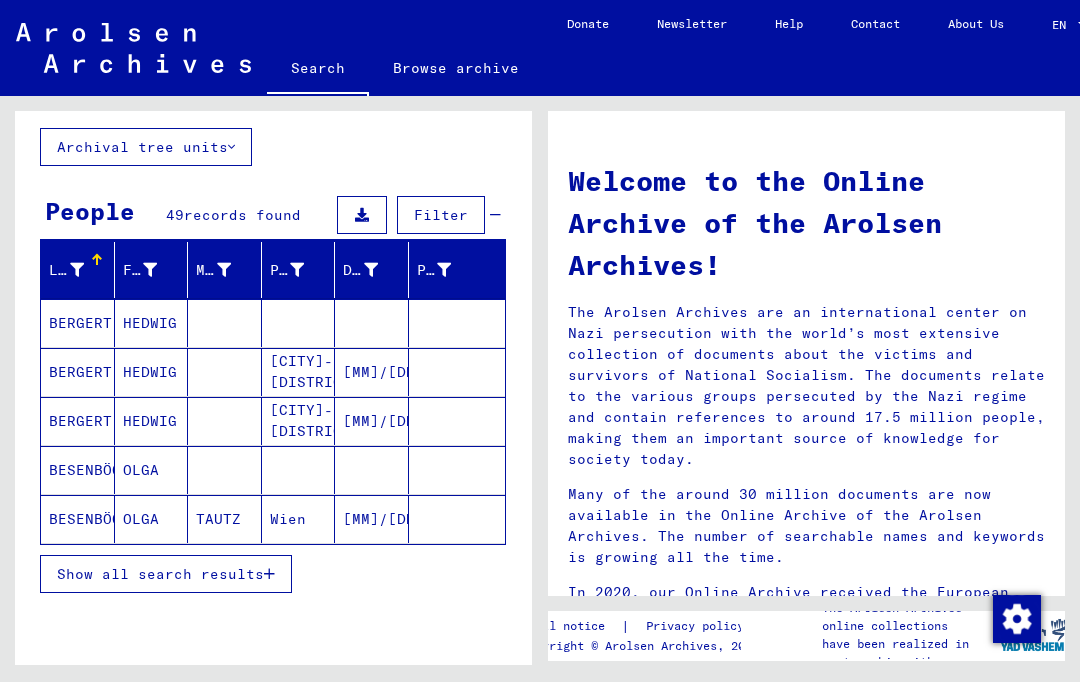 scroll, scrollTop: 111, scrollLeft: 0, axis: vertical 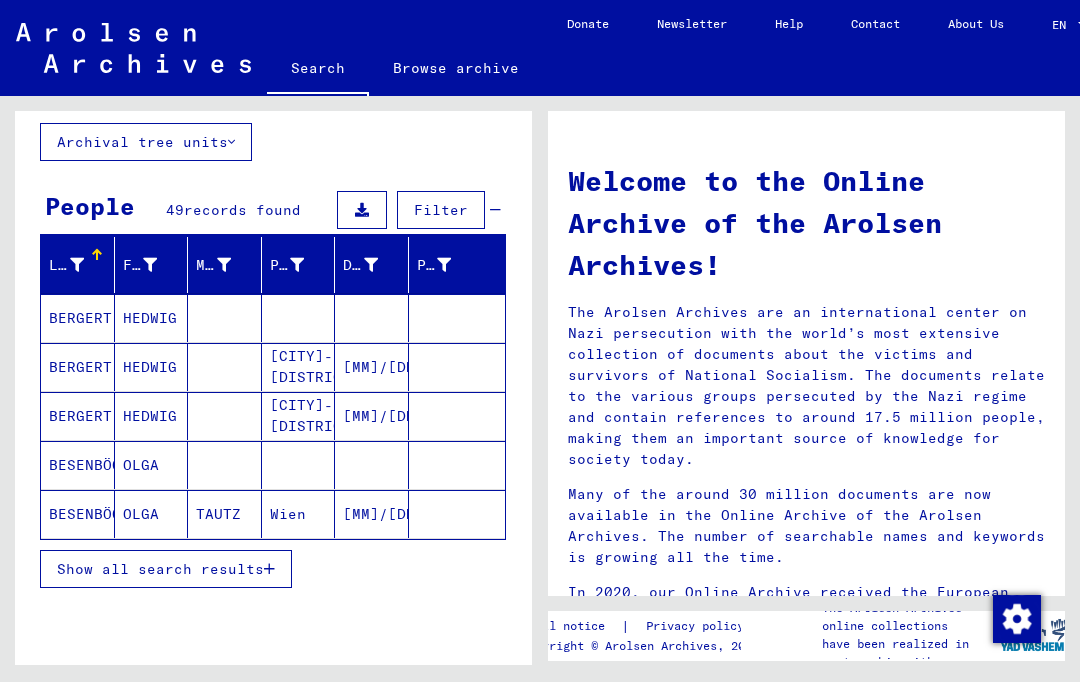 click at bounding box center (269, 569) 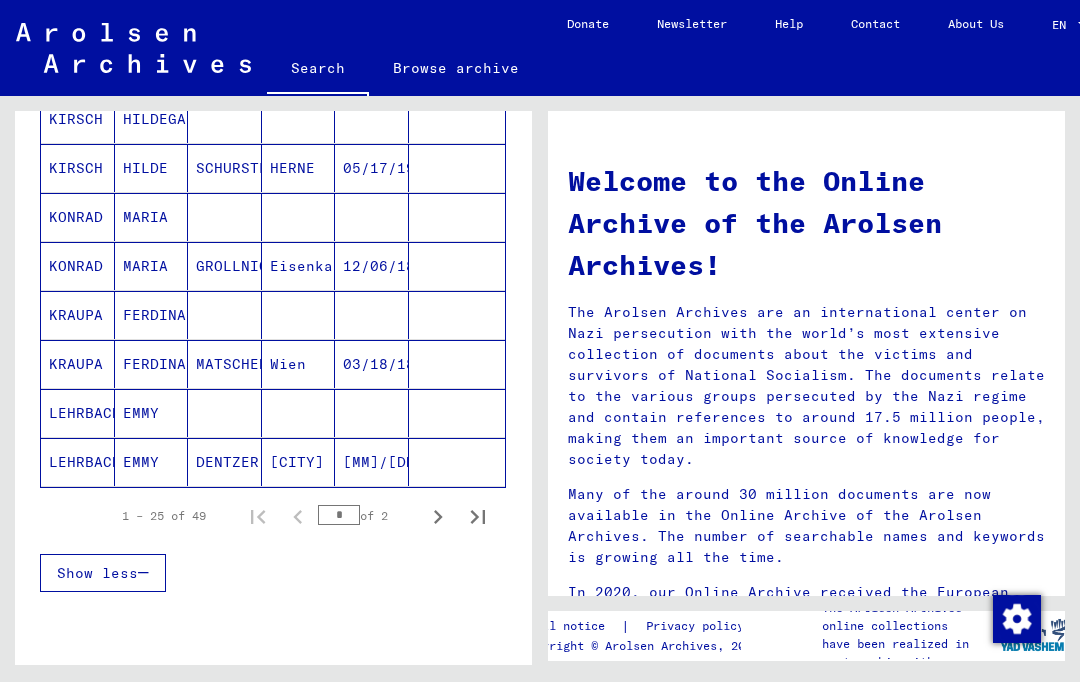 scroll, scrollTop: 1145, scrollLeft: 0, axis: vertical 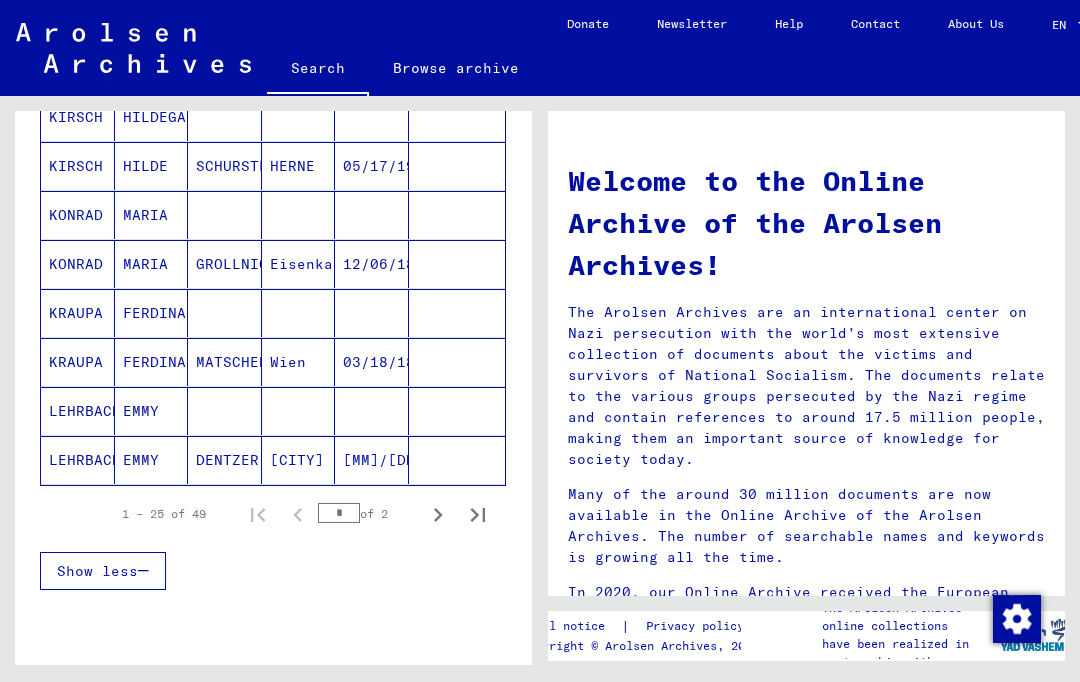 click 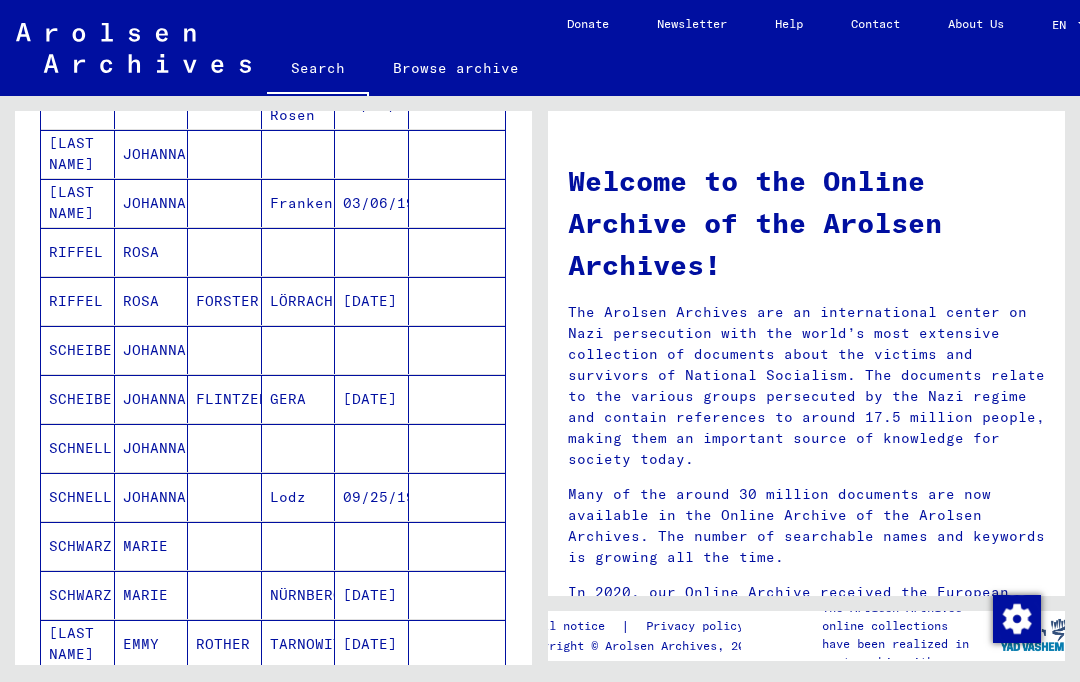 scroll, scrollTop: 666, scrollLeft: 0, axis: vertical 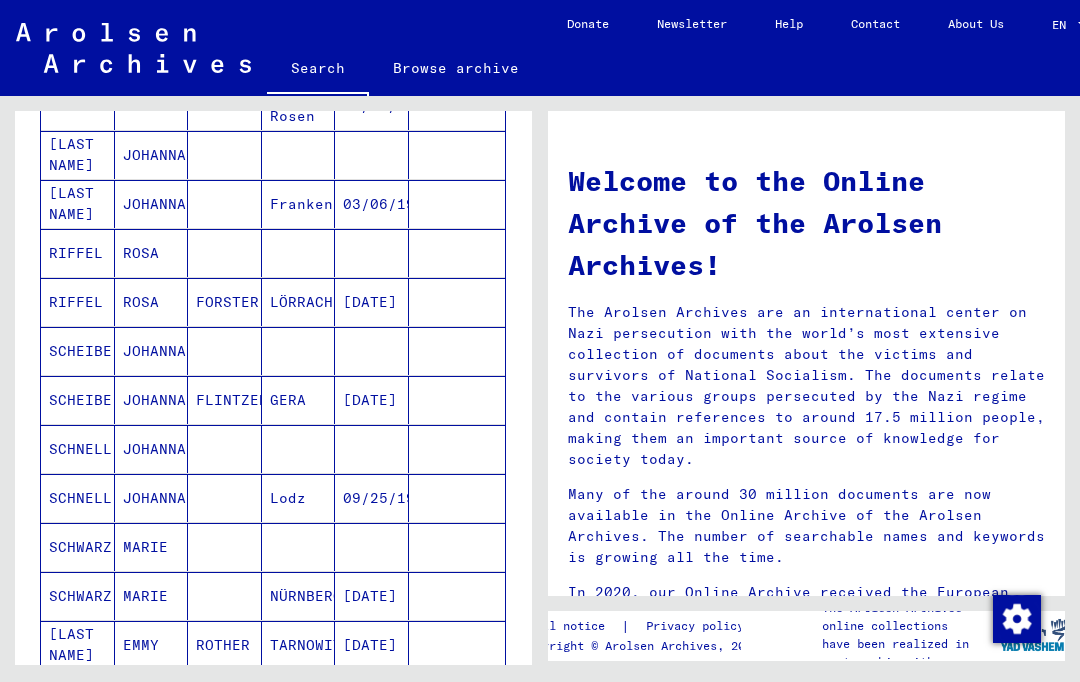 click at bounding box center (457, 400) 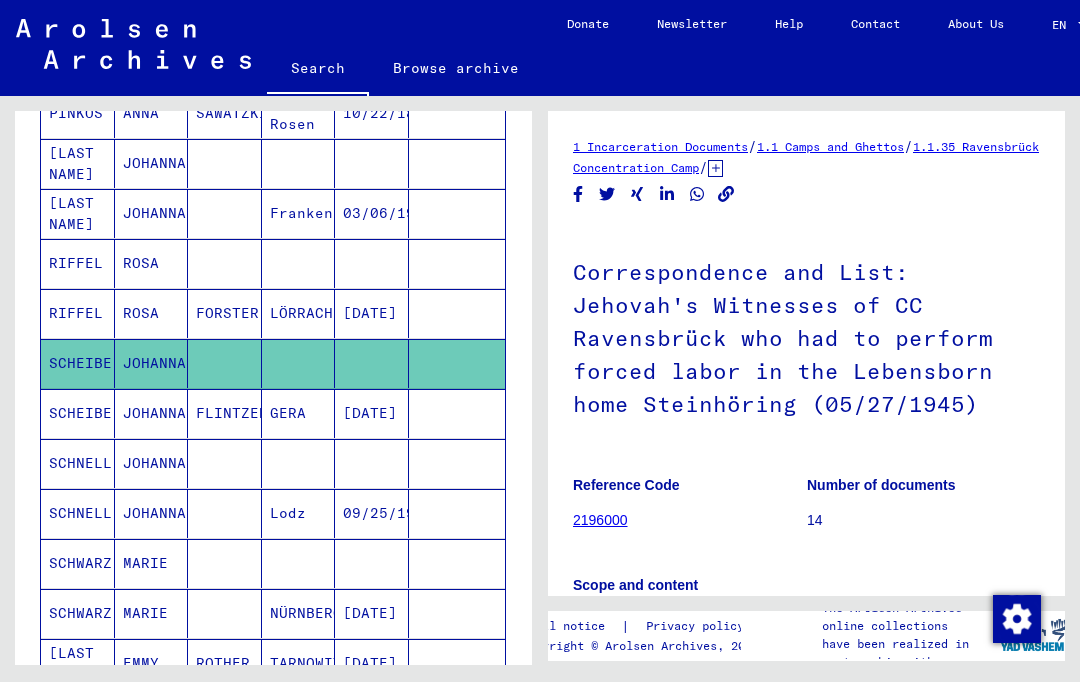 click on "05/16/1897" at bounding box center [372, 463] 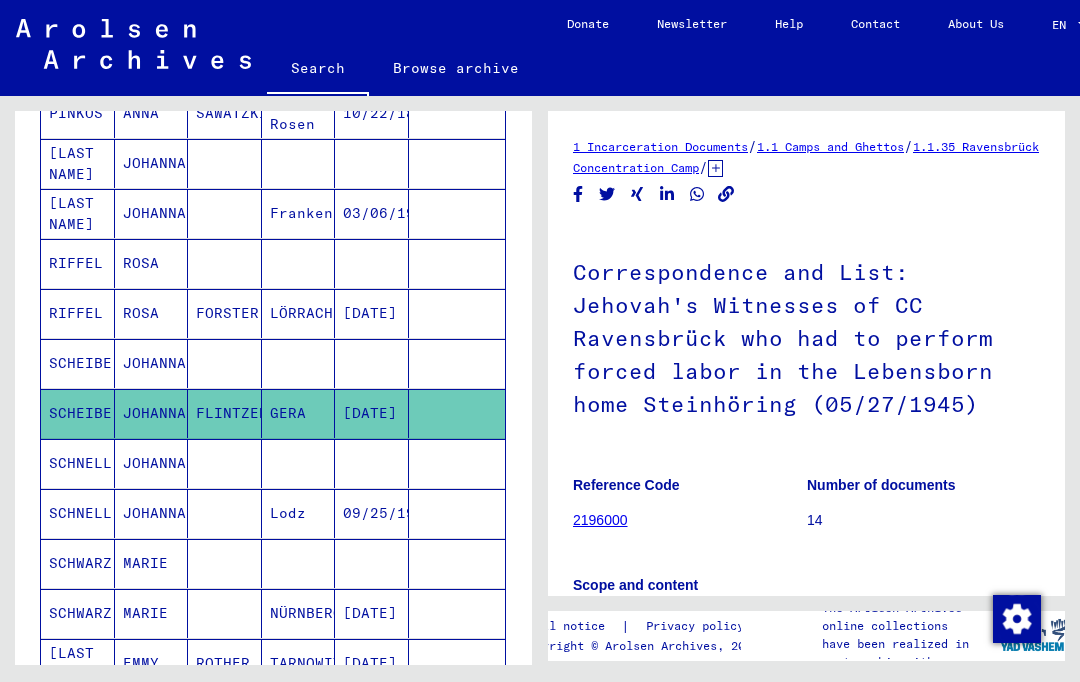 scroll, scrollTop: 0, scrollLeft: 0, axis: both 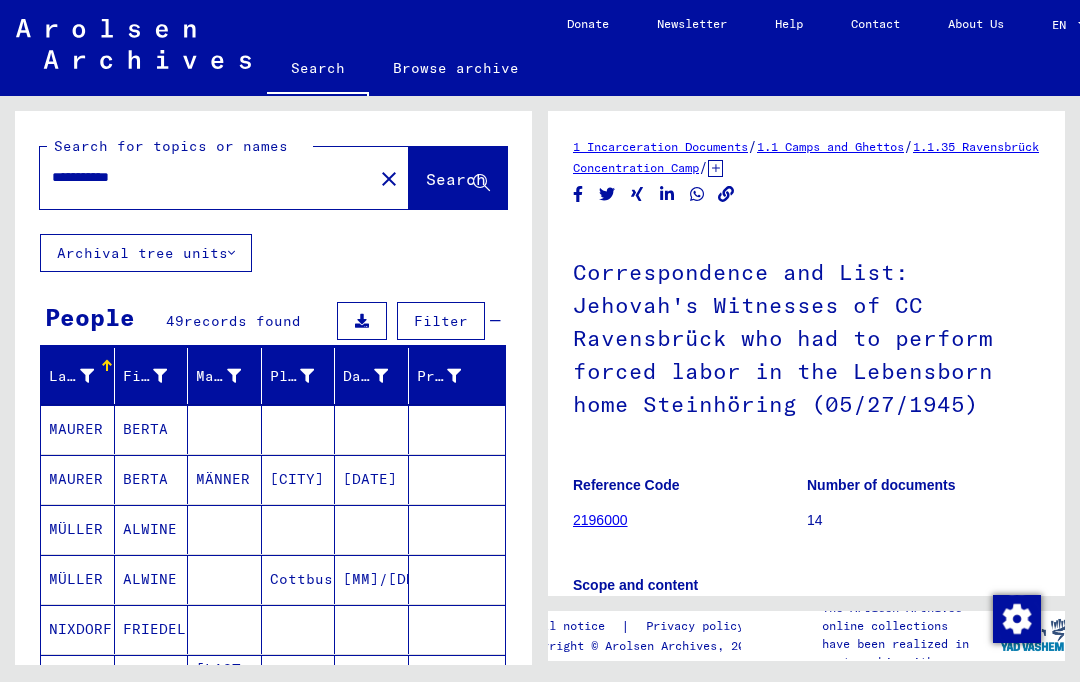 click at bounding box center (160, 376) 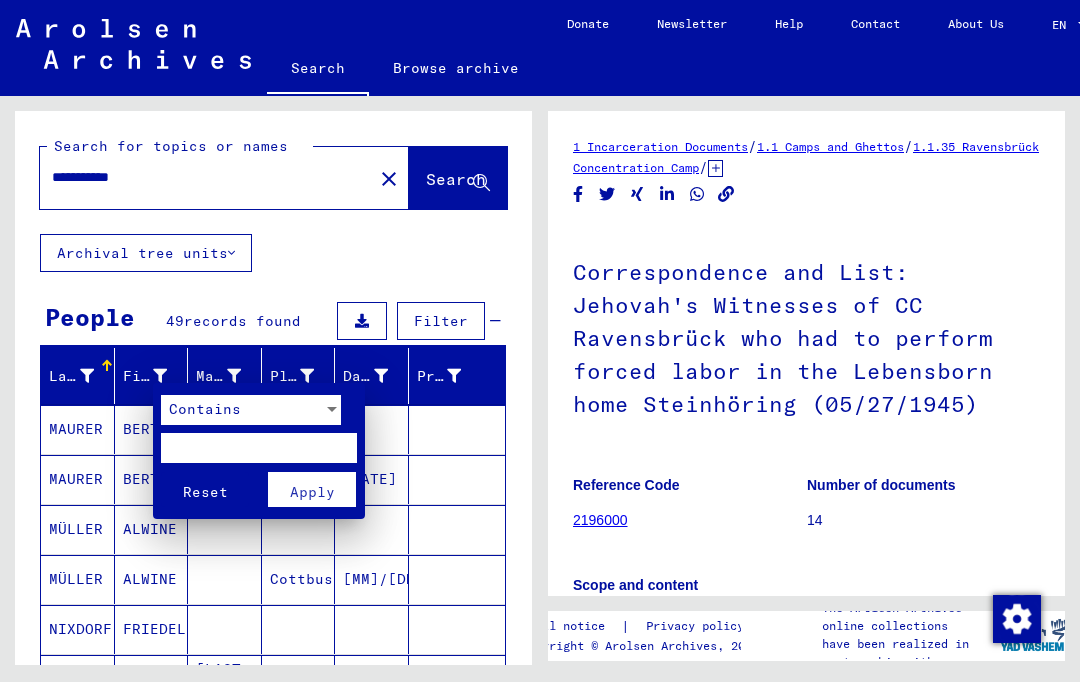 click at bounding box center [540, 341] 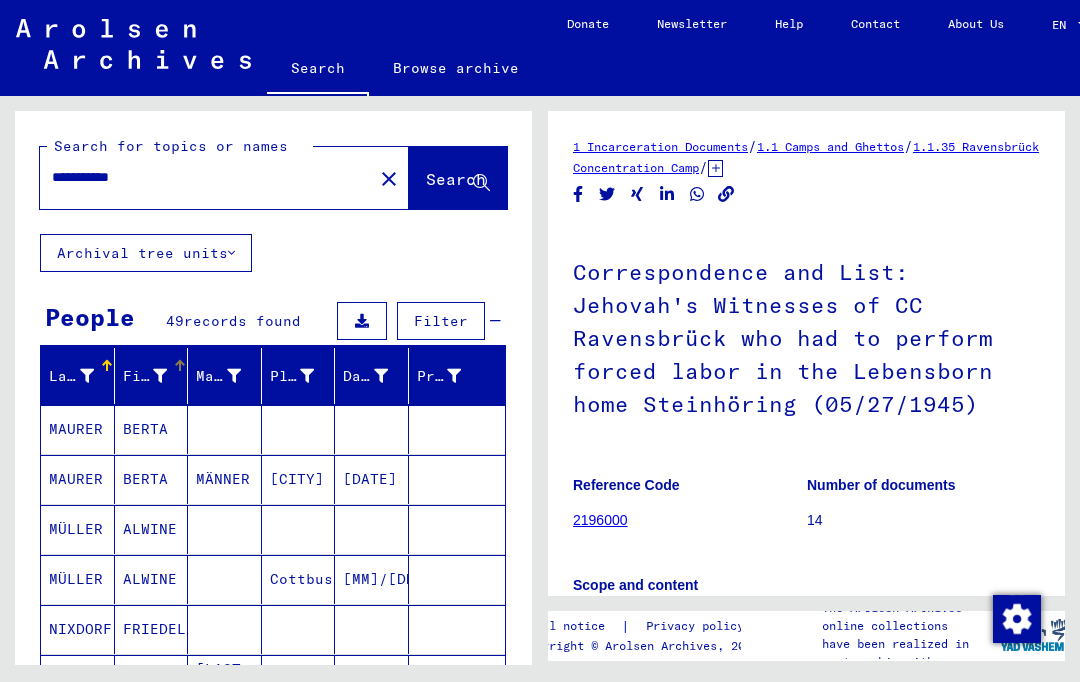 click on "**********" at bounding box center [206, 177] 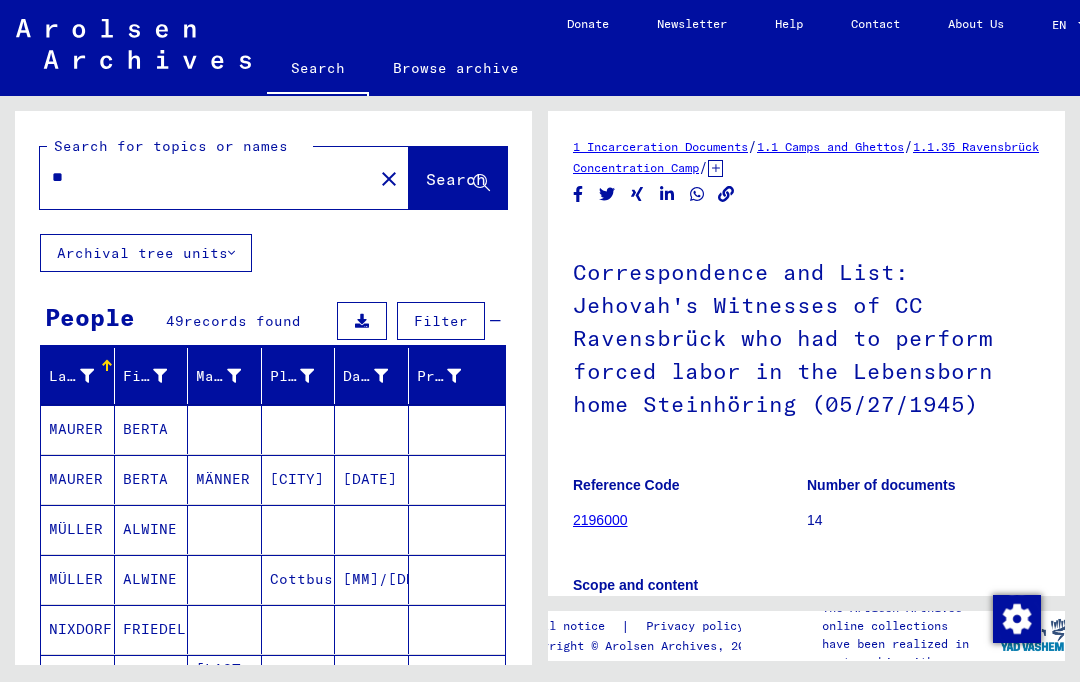 type on "*" 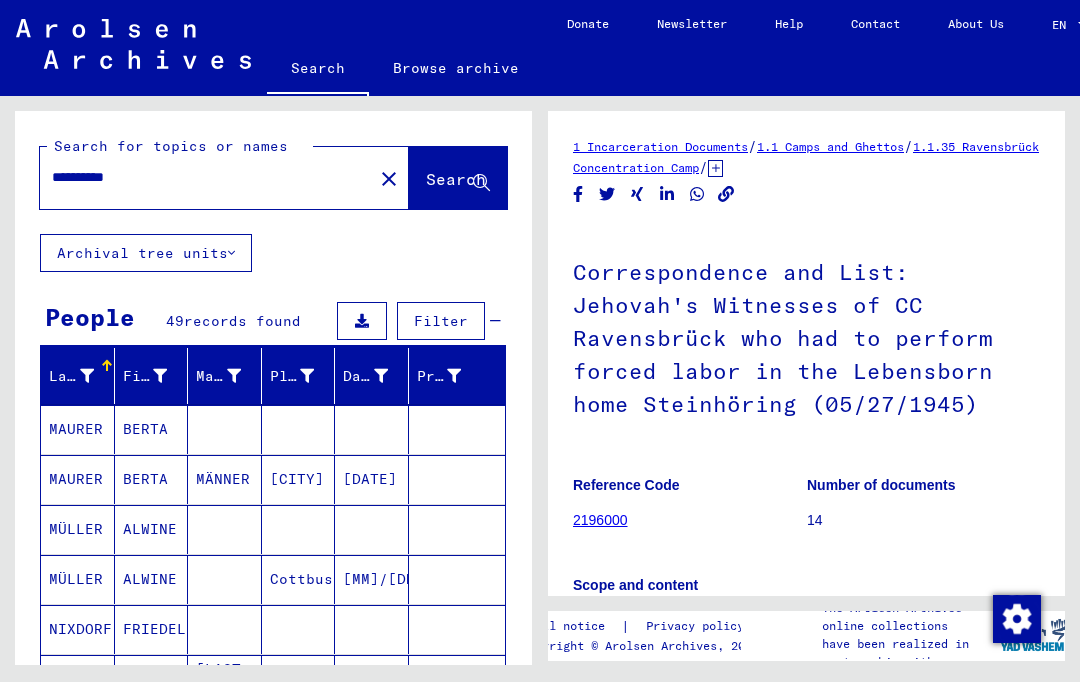 type on "**********" 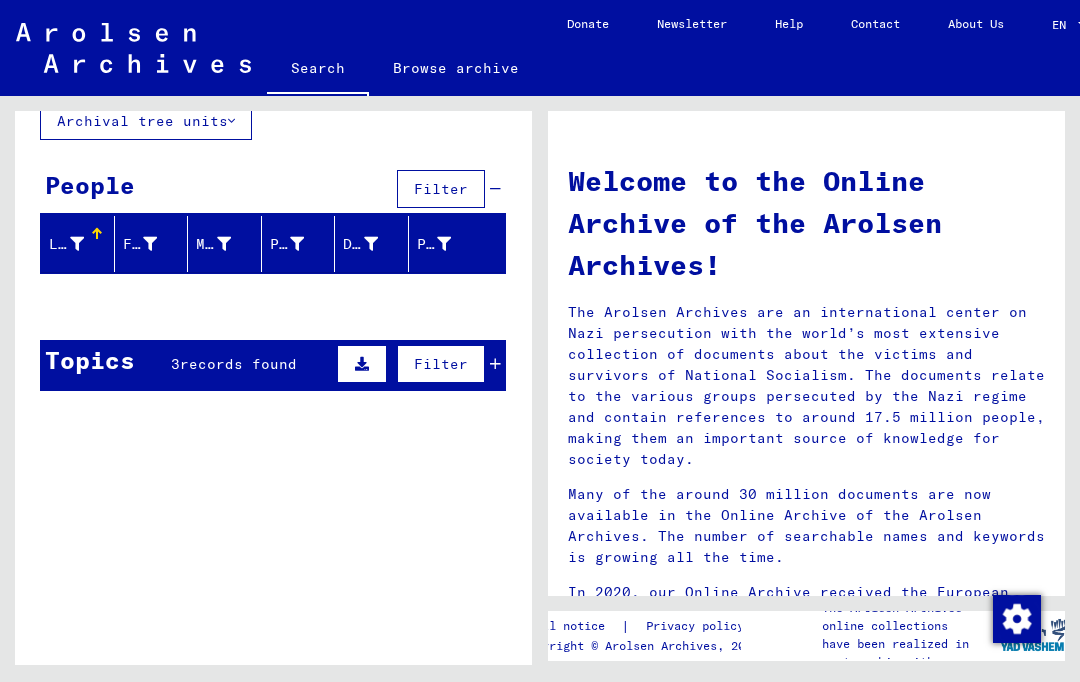 scroll, scrollTop: 130, scrollLeft: 0, axis: vertical 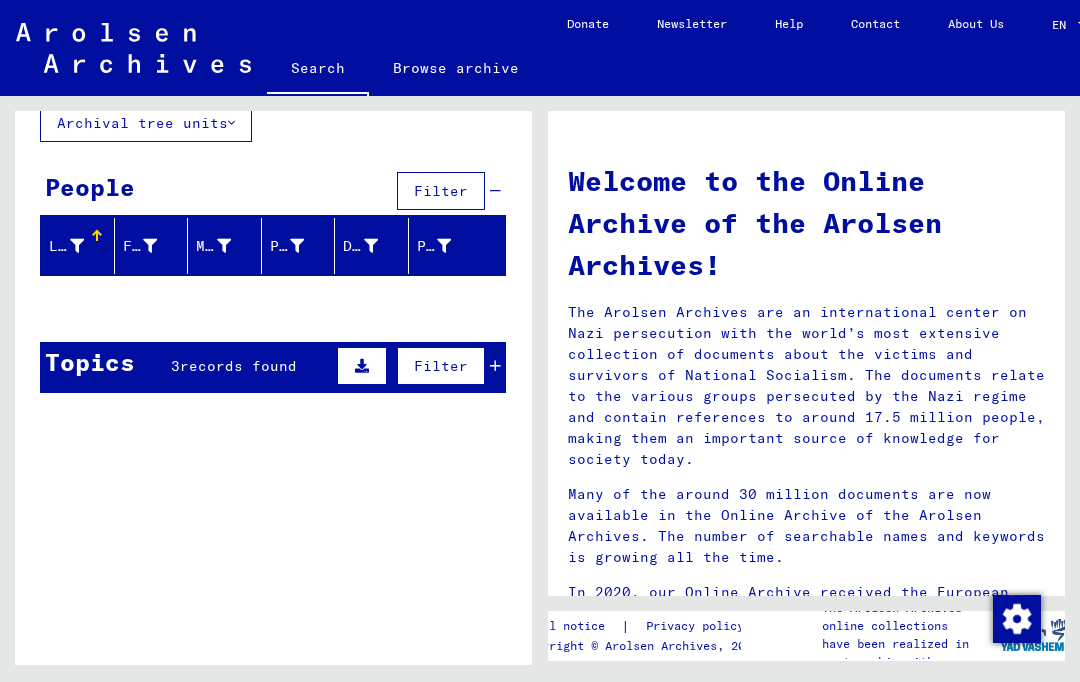 click on "records found" at bounding box center (238, 366) 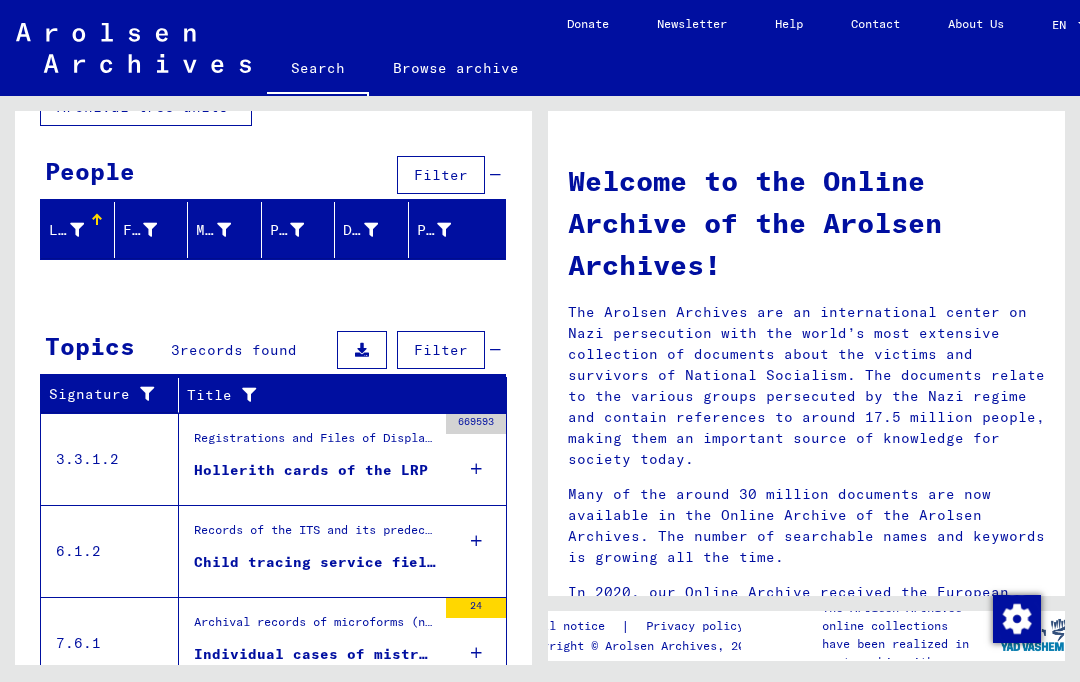 scroll, scrollTop: 146, scrollLeft: 0, axis: vertical 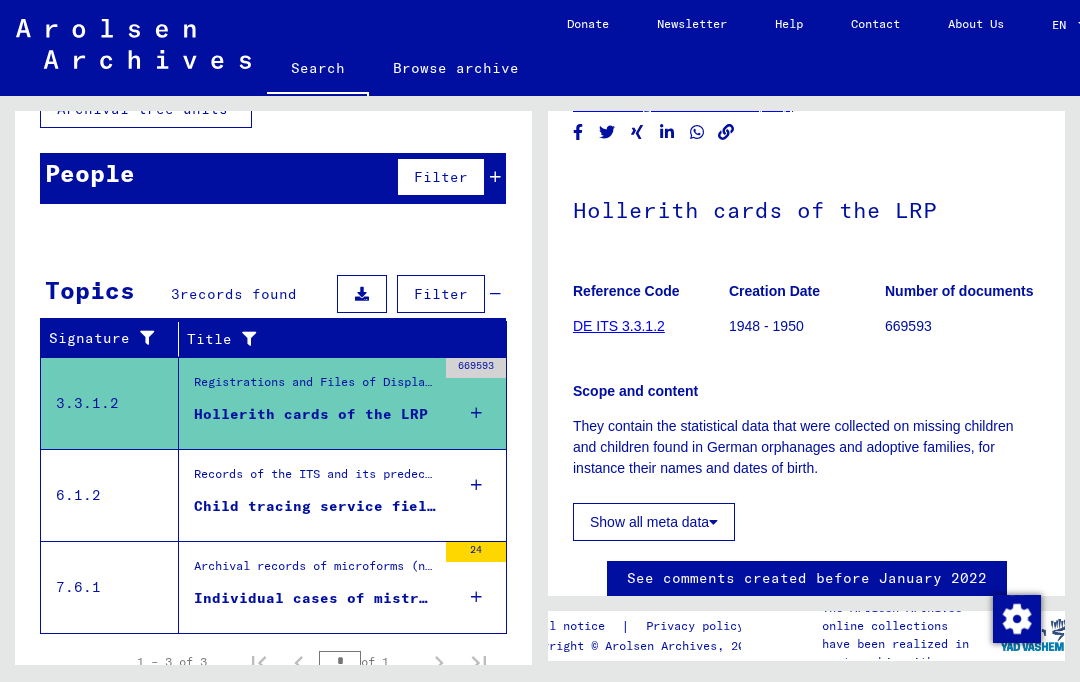 click 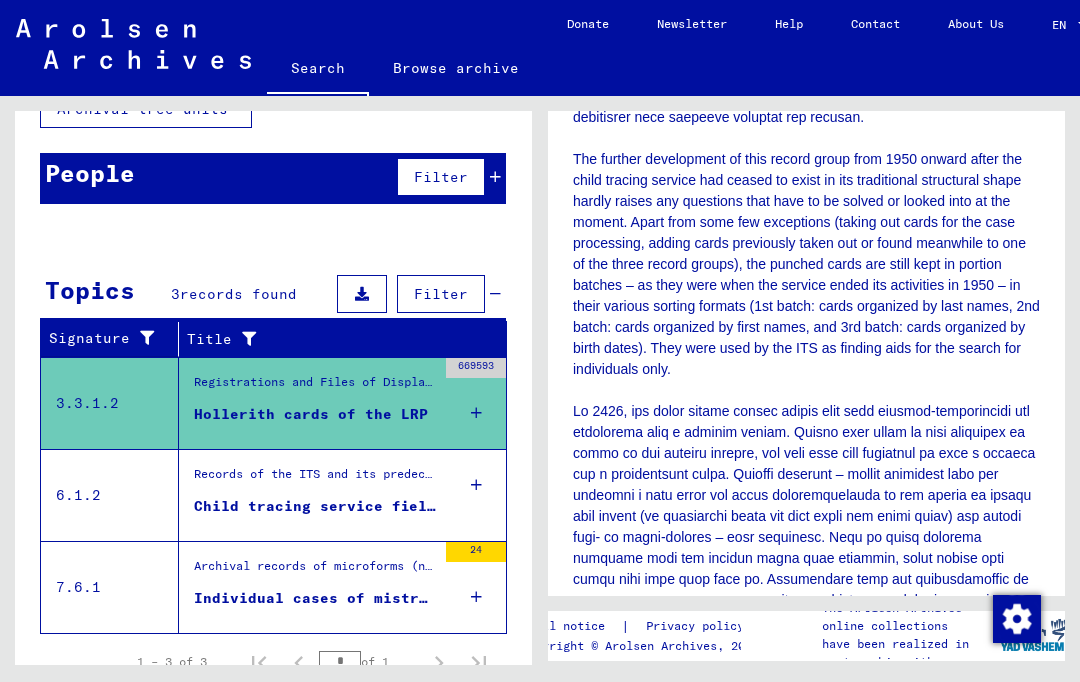 scroll, scrollTop: 1349, scrollLeft: 0, axis: vertical 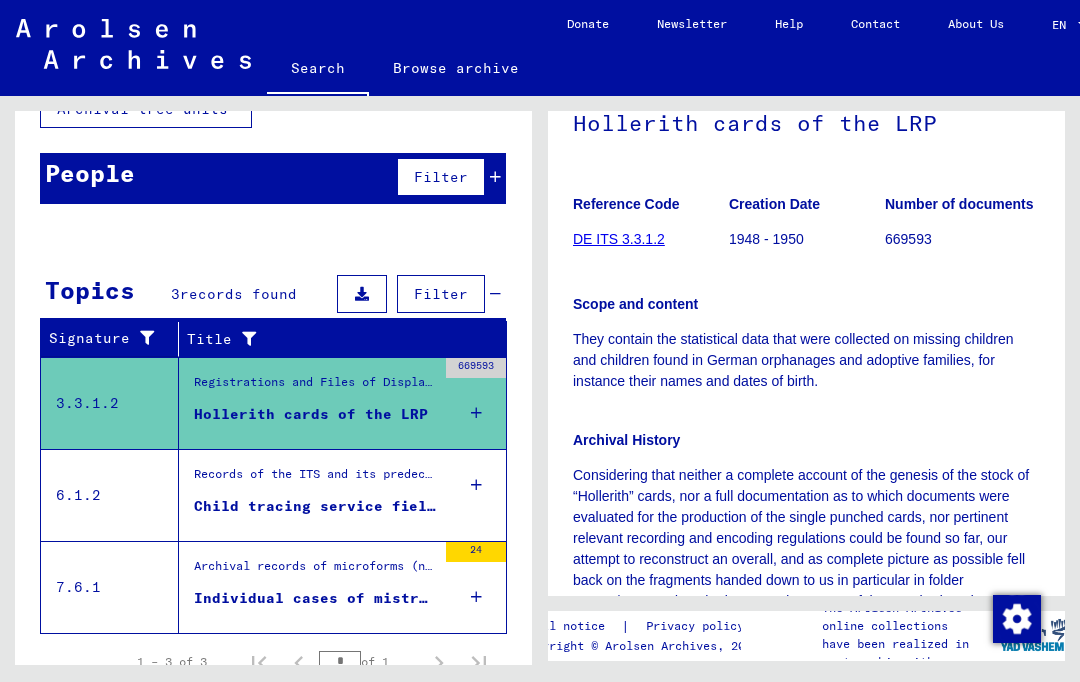 click on "Records of the ITS and its predecessors / Administration and organization" at bounding box center [315, 479] 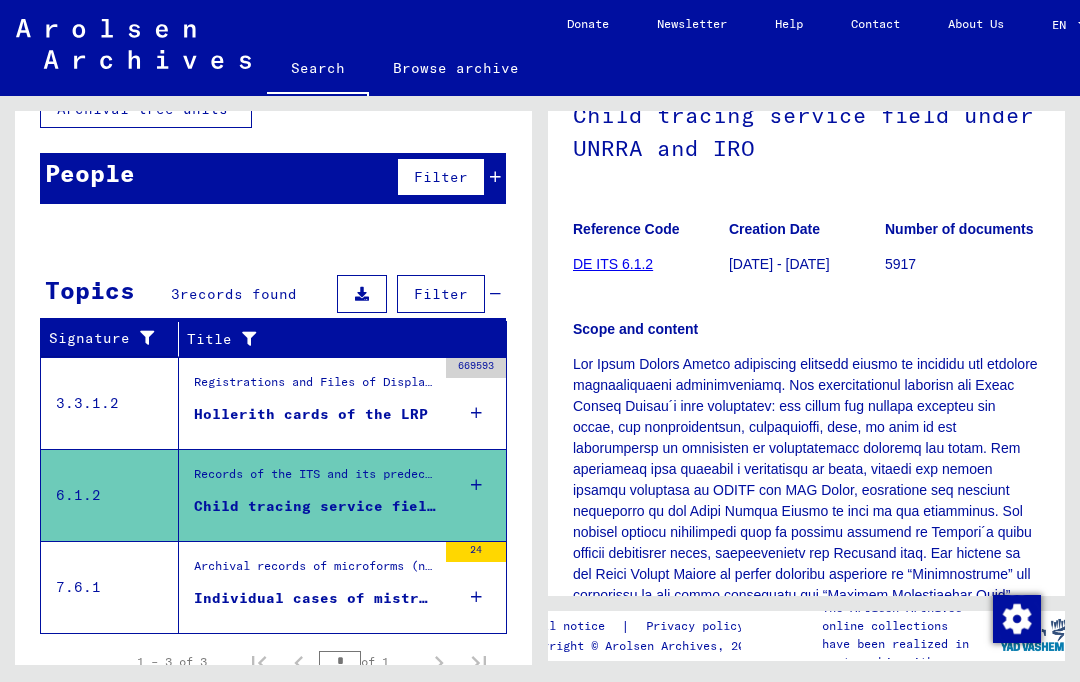 scroll, scrollTop: 0, scrollLeft: 0, axis: both 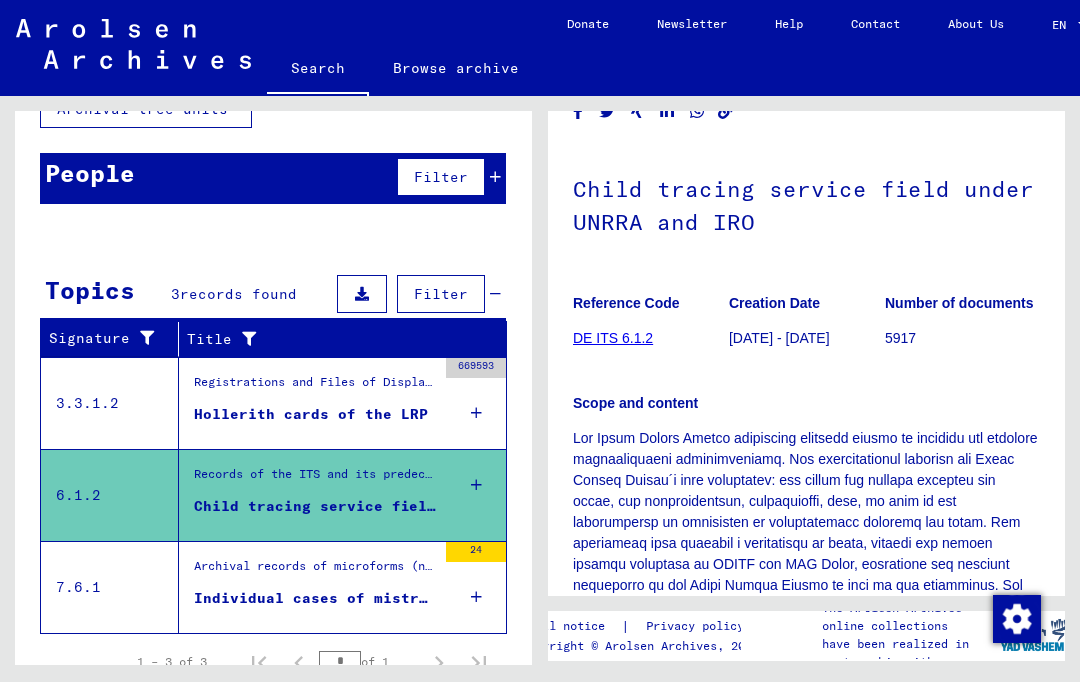 click on "DE ITS 6.1.2" 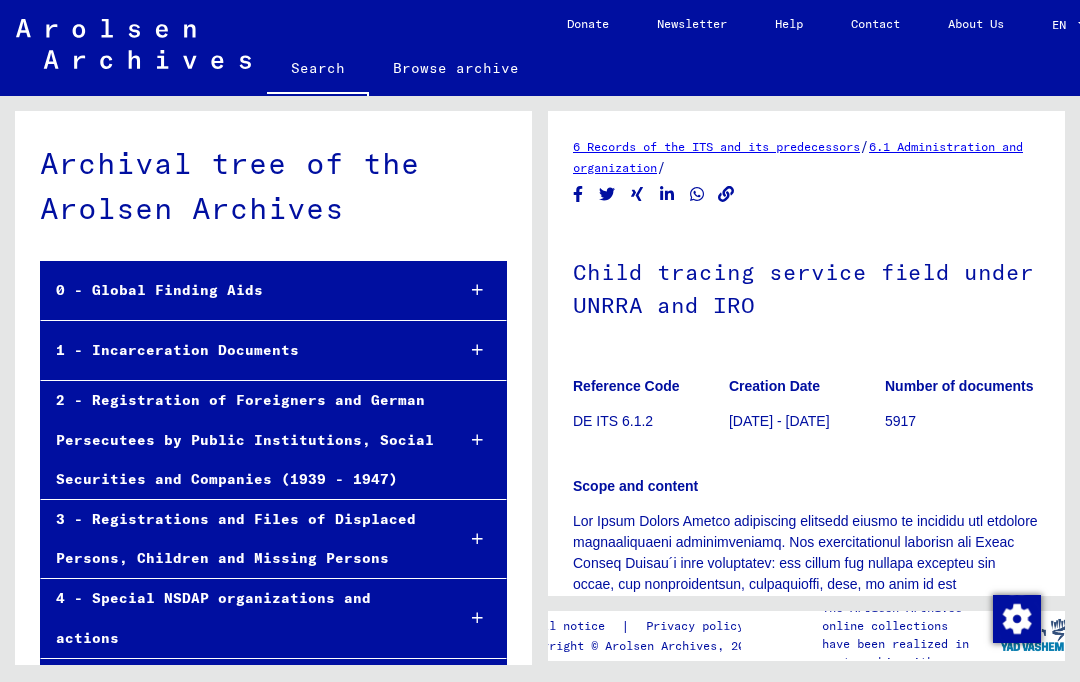 scroll, scrollTop: 573, scrollLeft: 0, axis: vertical 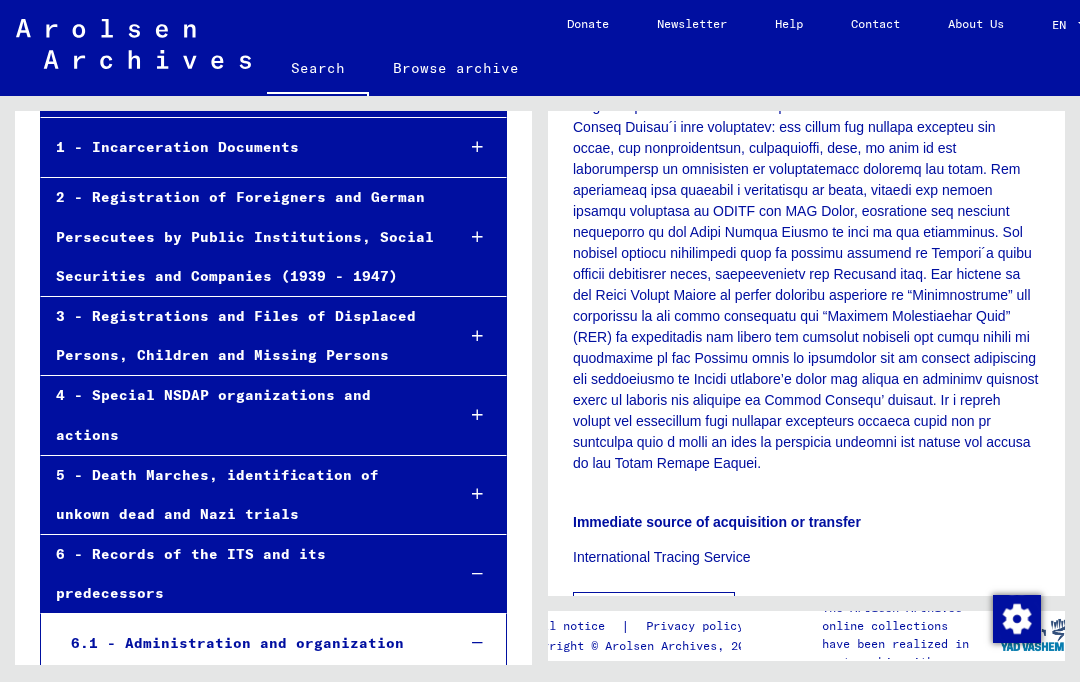 click at bounding box center (477, 336) 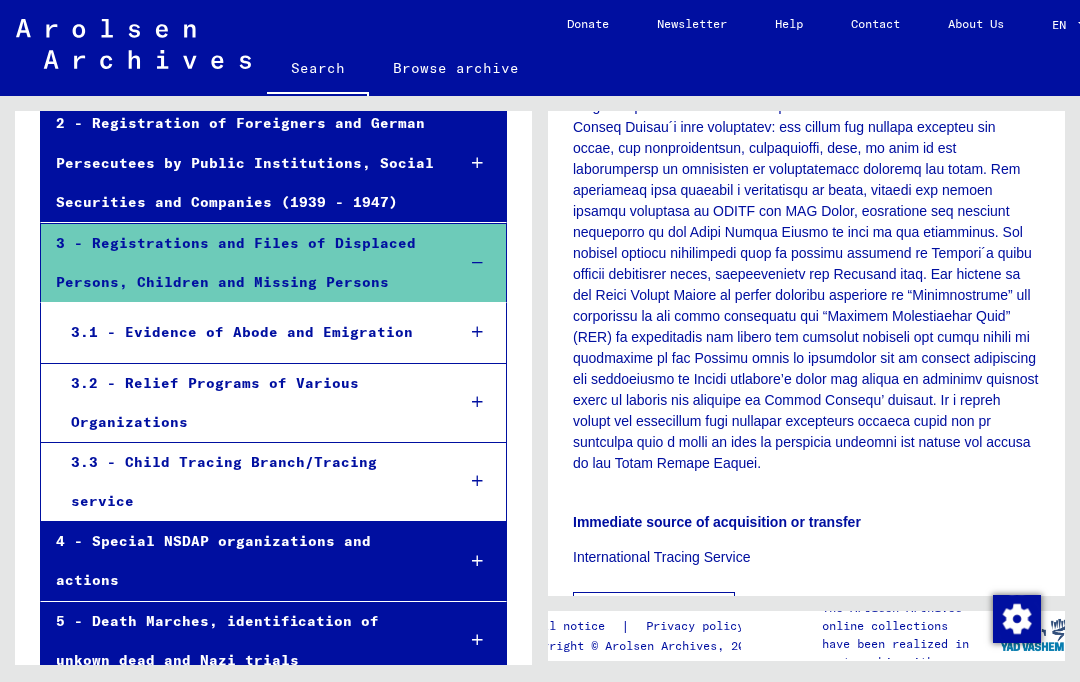 scroll, scrollTop: 276, scrollLeft: 0, axis: vertical 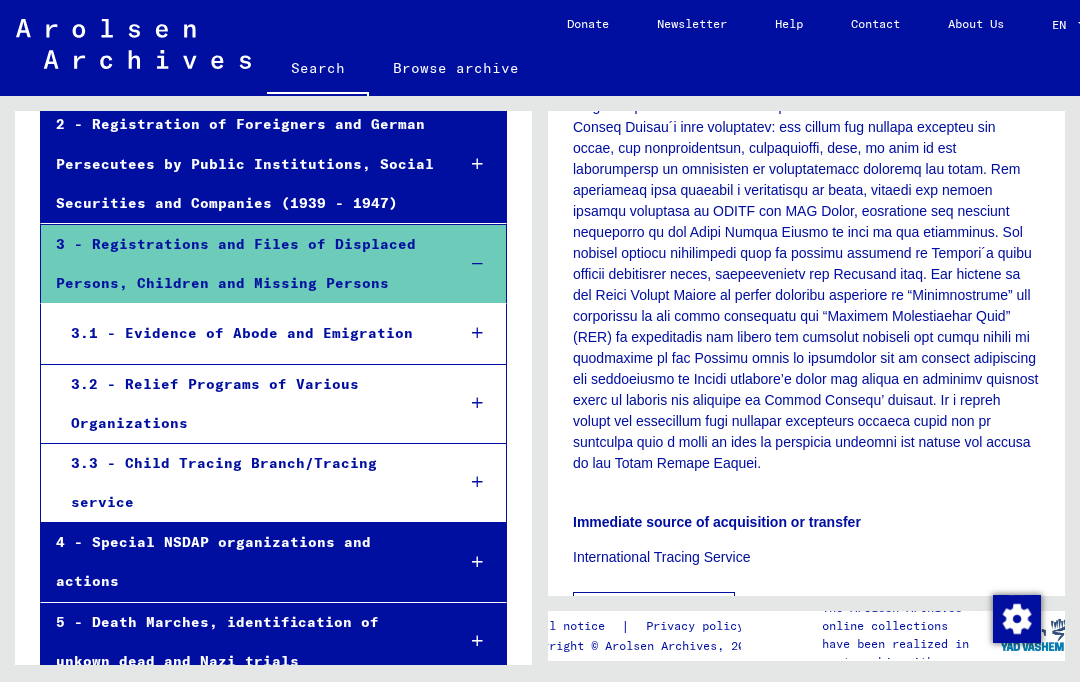 click at bounding box center (477, 482) 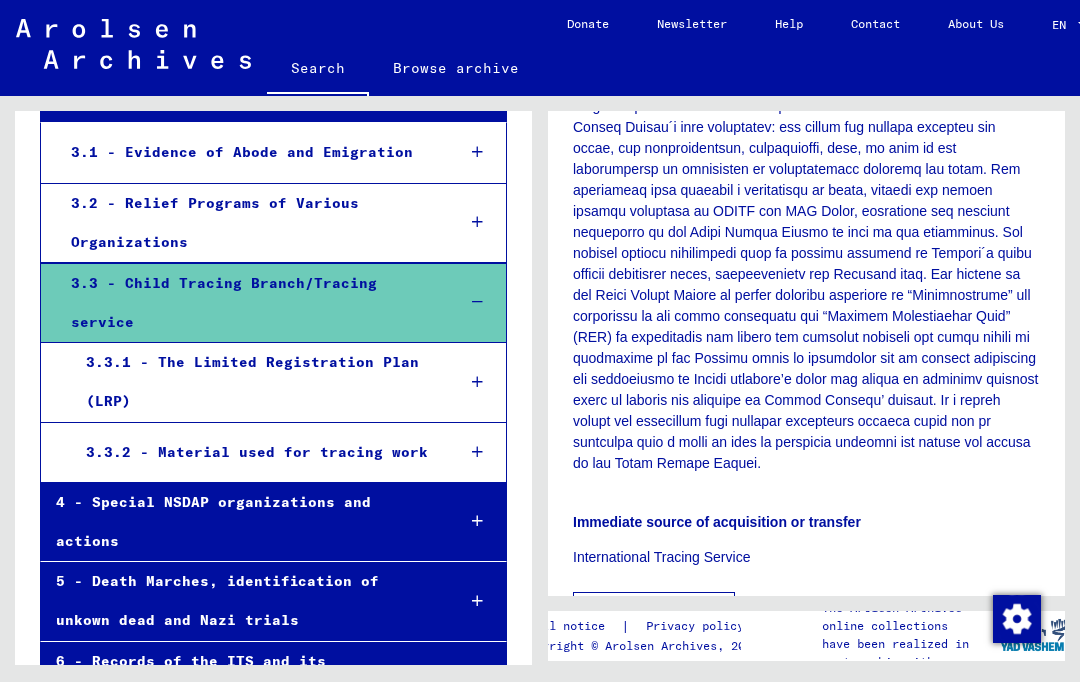 scroll, scrollTop: 462, scrollLeft: 0, axis: vertical 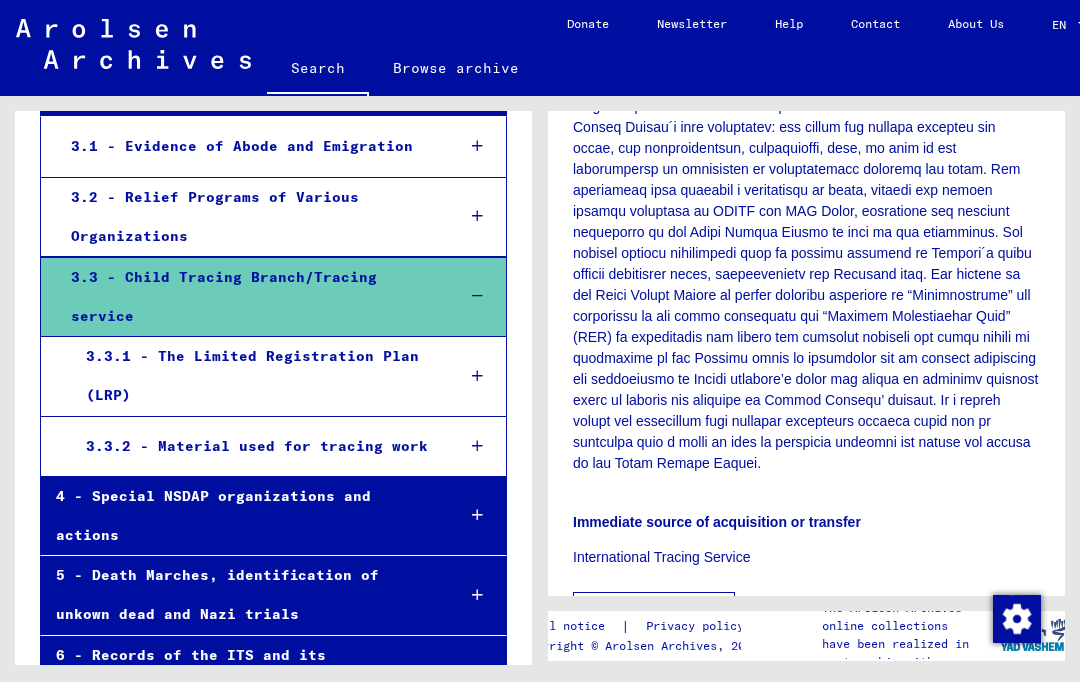 click at bounding box center [477, 376] 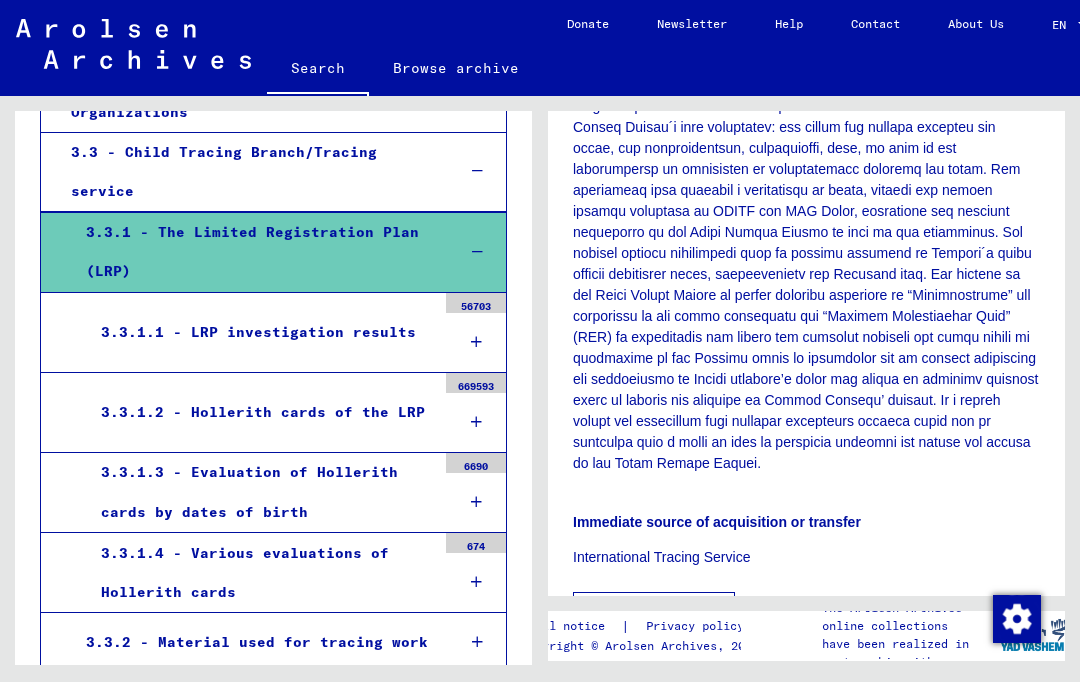 scroll, scrollTop: 609, scrollLeft: 0, axis: vertical 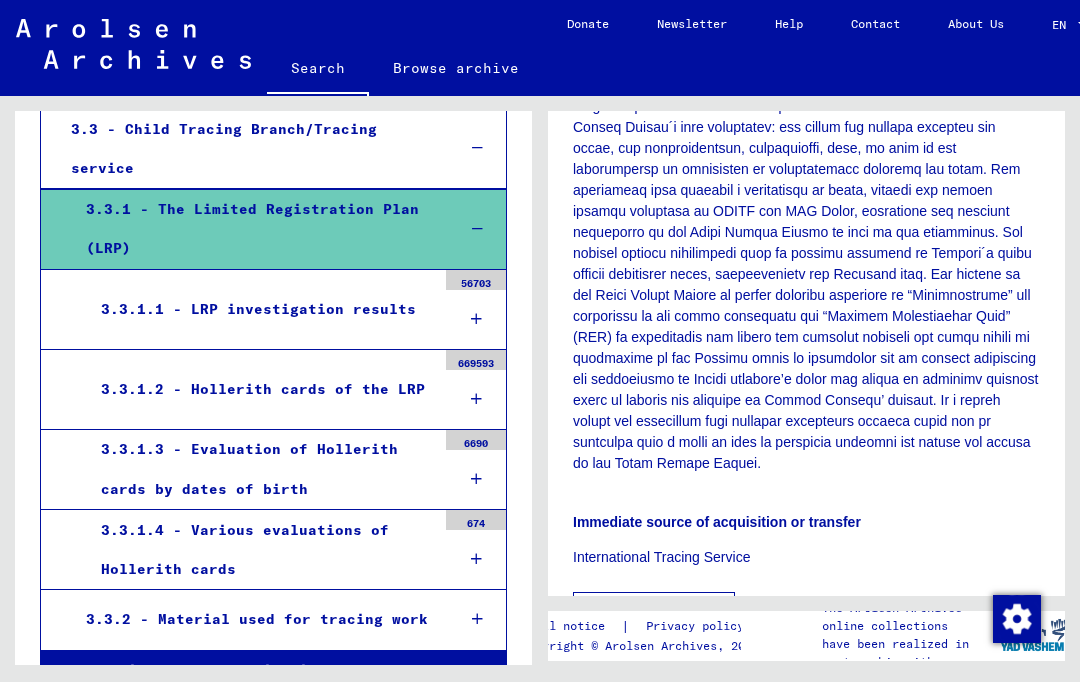 click at bounding box center (476, 479) 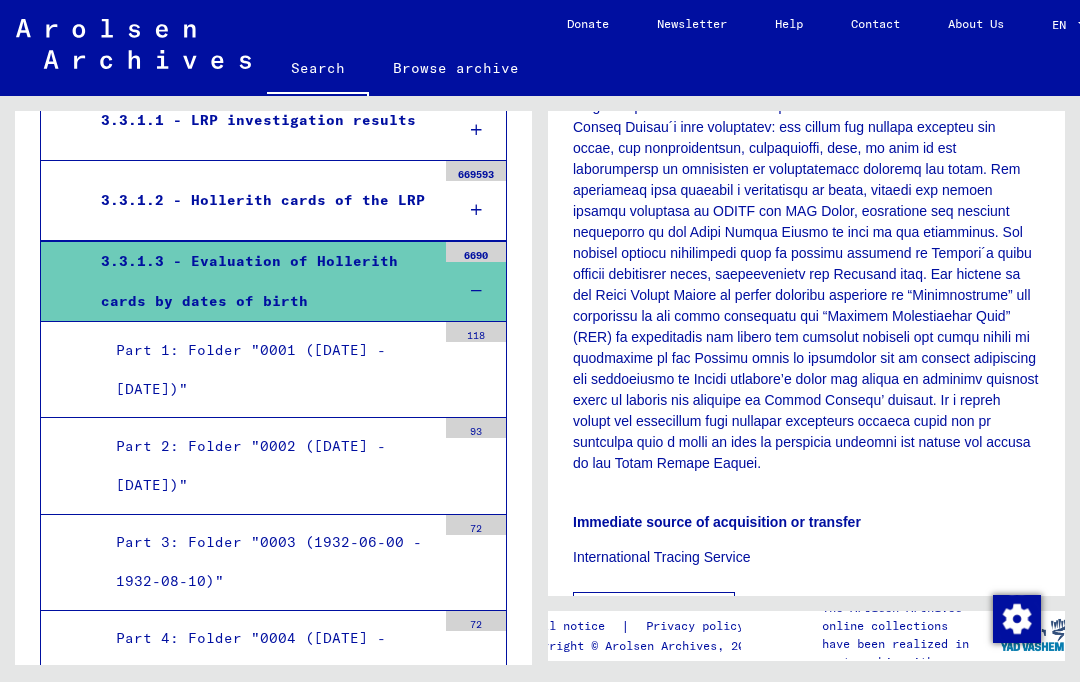 scroll, scrollTop: 800, scrollLeft: 0, axis: vertical 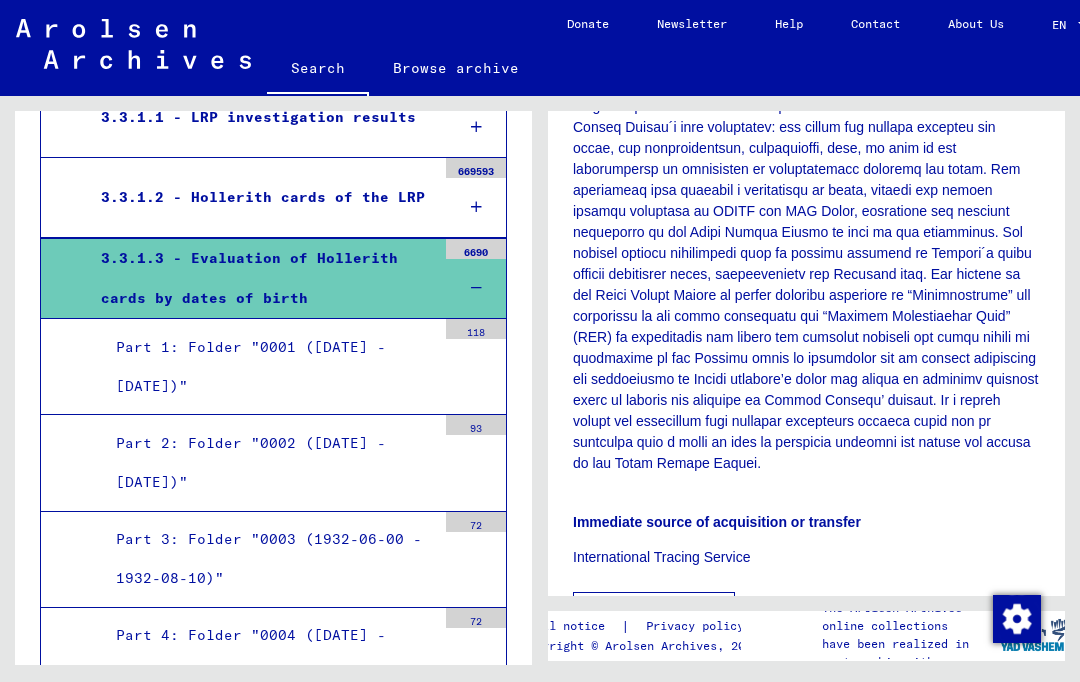 click on "Part 1: Folder "0001 (1920-00-00 - 1932-02-29)"" at bounding box center [268, 367] 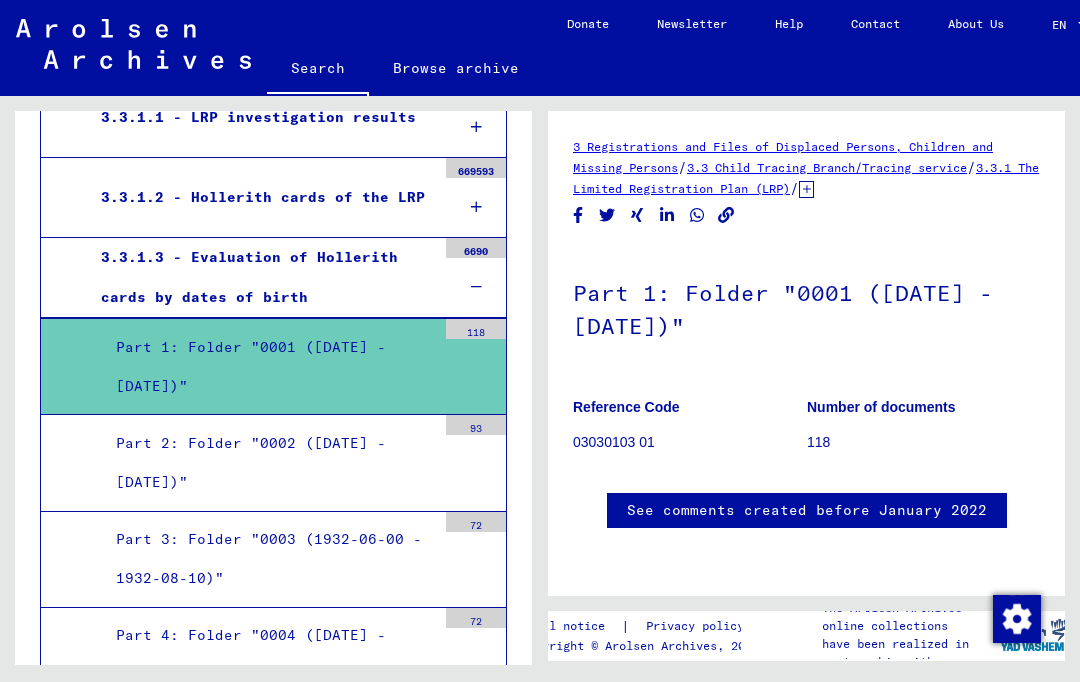 scroll, scrollTop: 162, scrollLeft: 0, axis: vertical 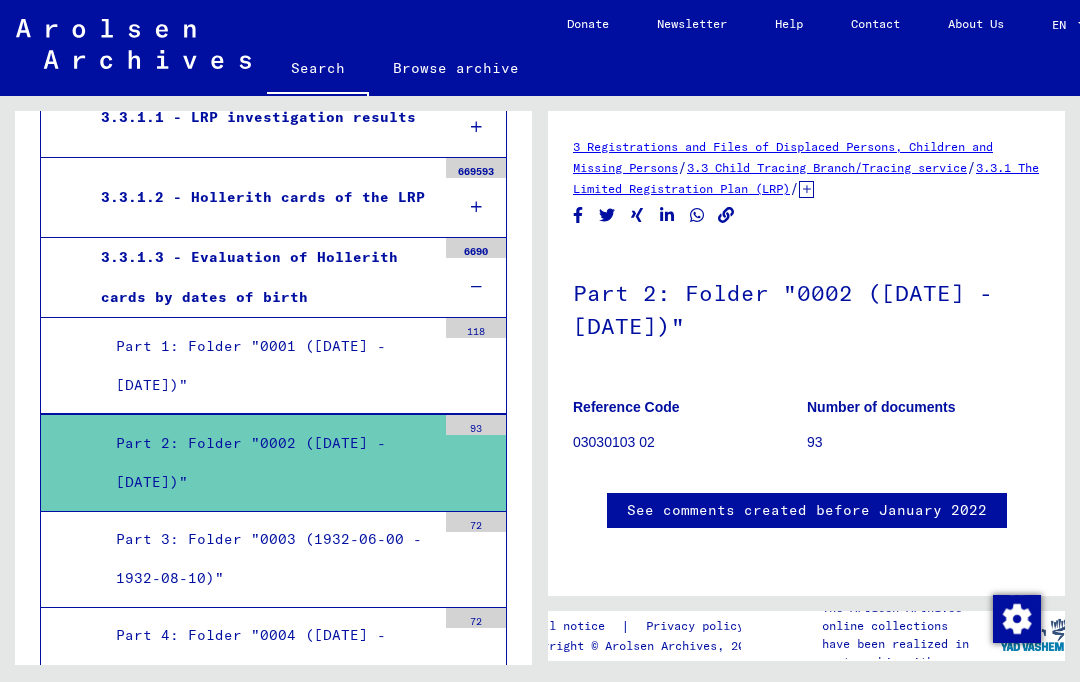 click on "Part 3: Folder "0003 (1932-06-00 - 1932-08-10)"" at bounding box center (268, 559) 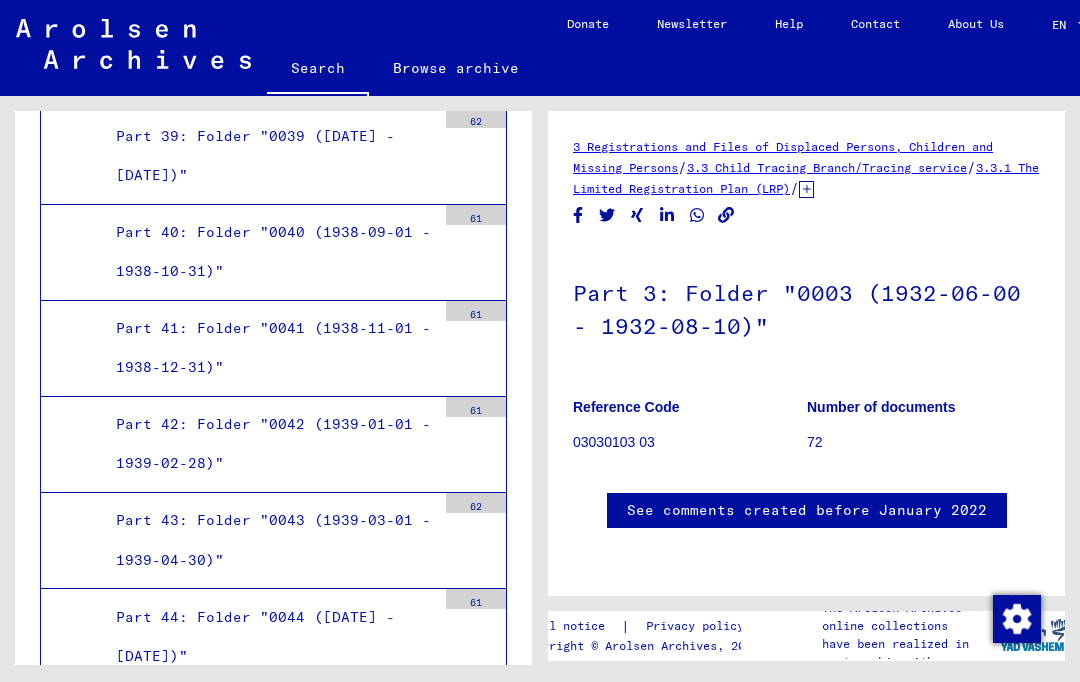 scroll, scrollTop: 4668, scrollLeft: 0, axis: vertical 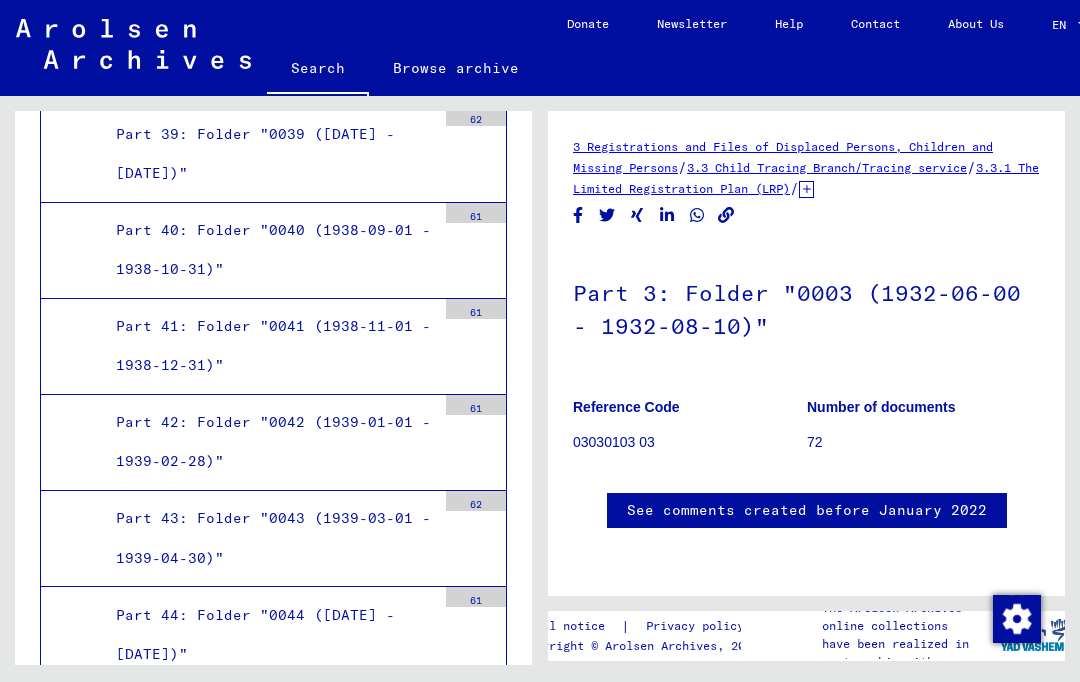 click on "Part 48: Folder "0048 (1940-01-01 - 1940-02-29)"" at bounding box center (268, 1019) 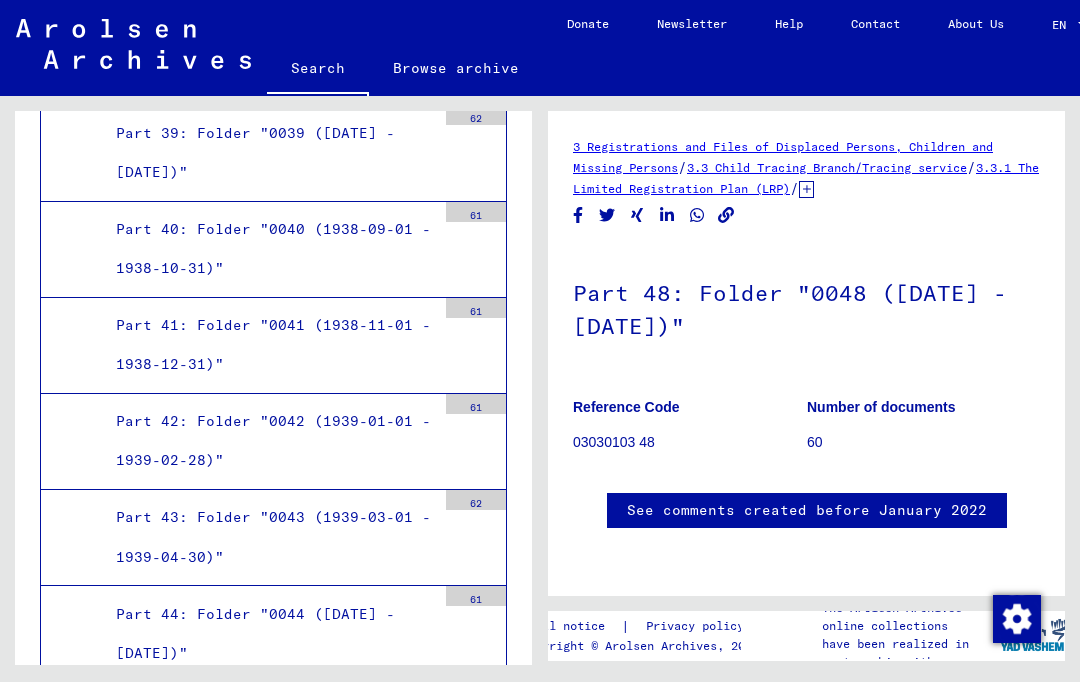 scroll, scrollTop: 0, scrollLeft: 0, axis: both 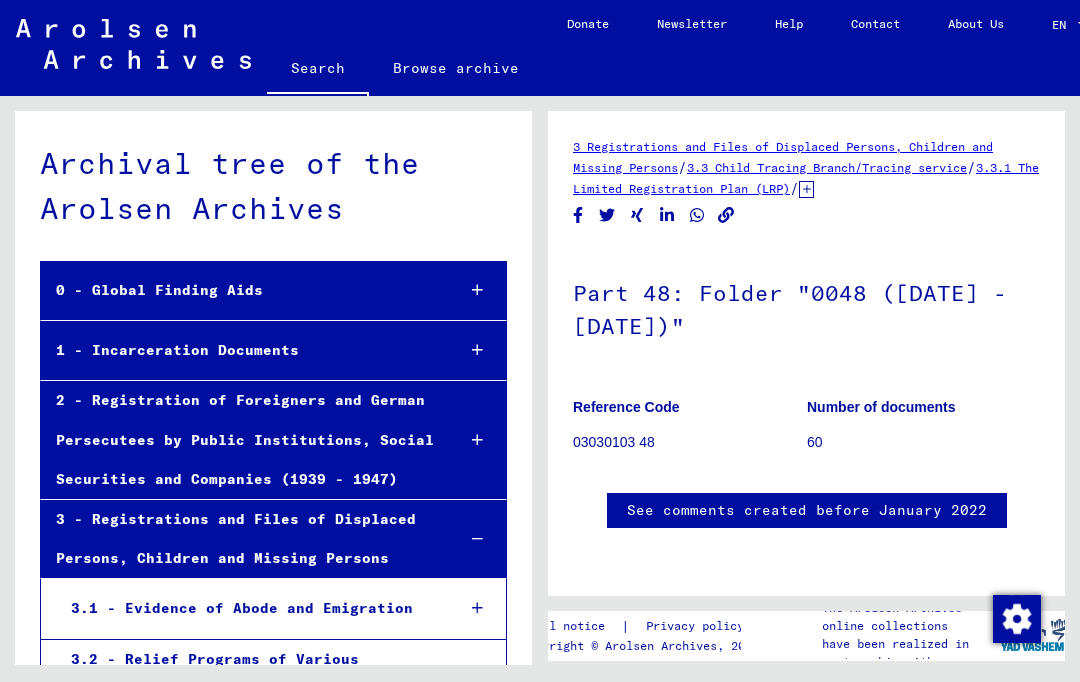click on "3 - Registrations and Files of Displaced Persons, Children and Missing Persons" at bounding box center [240, 539] 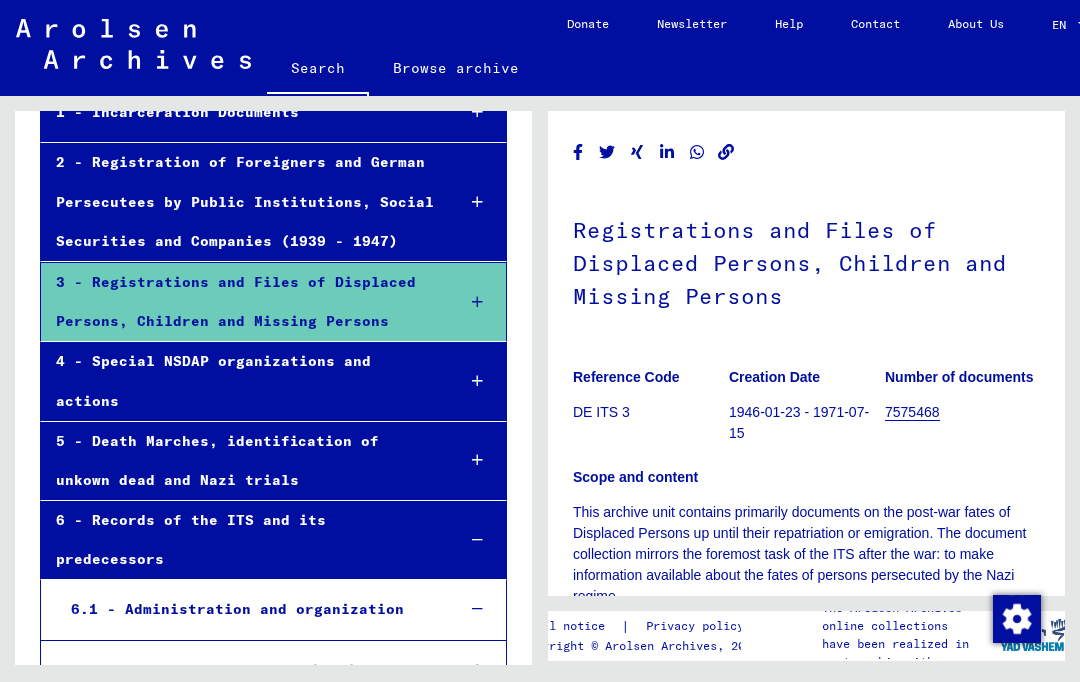 scroll, scrollTop: 237, scrollLeft: 0, axis: vertical 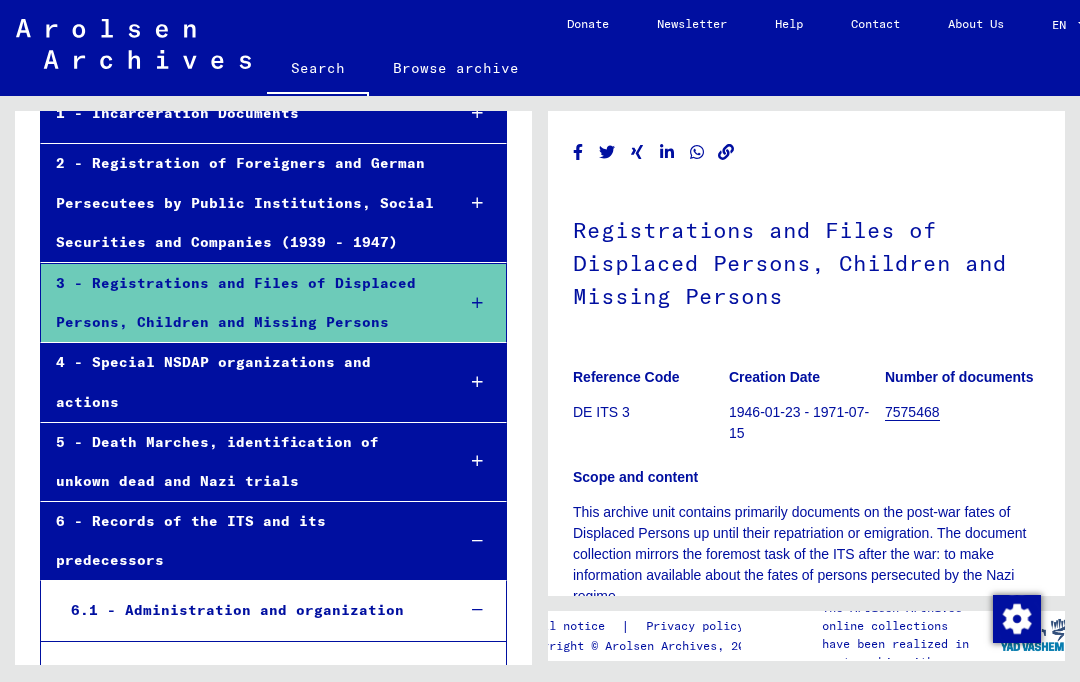 click at bounding box center (477, 303) 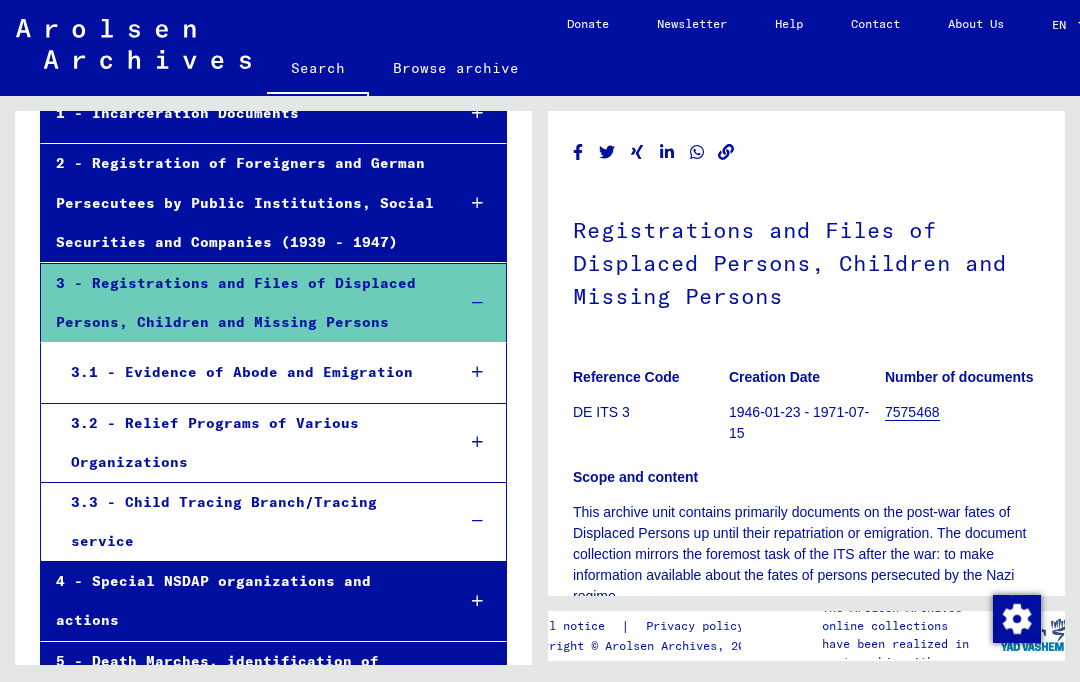 click on "3.1 - Evidence of Abode and Emigration" at bounding box center (247, 372) 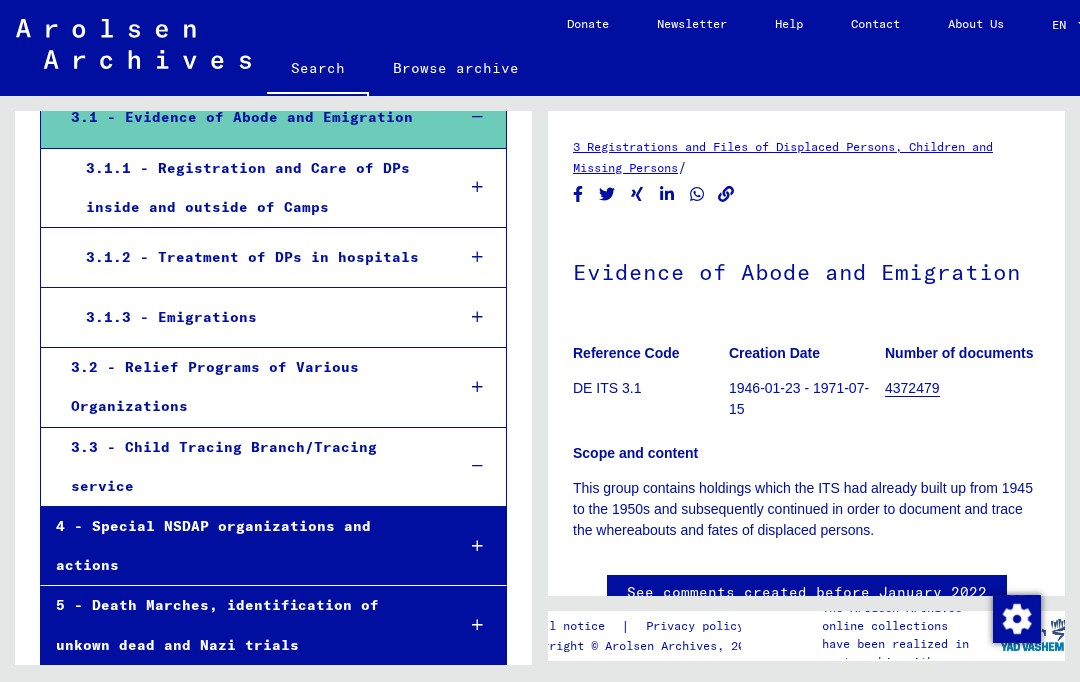 scroll, scrollTop: 494, scrollLeft: 0, axis: vertical 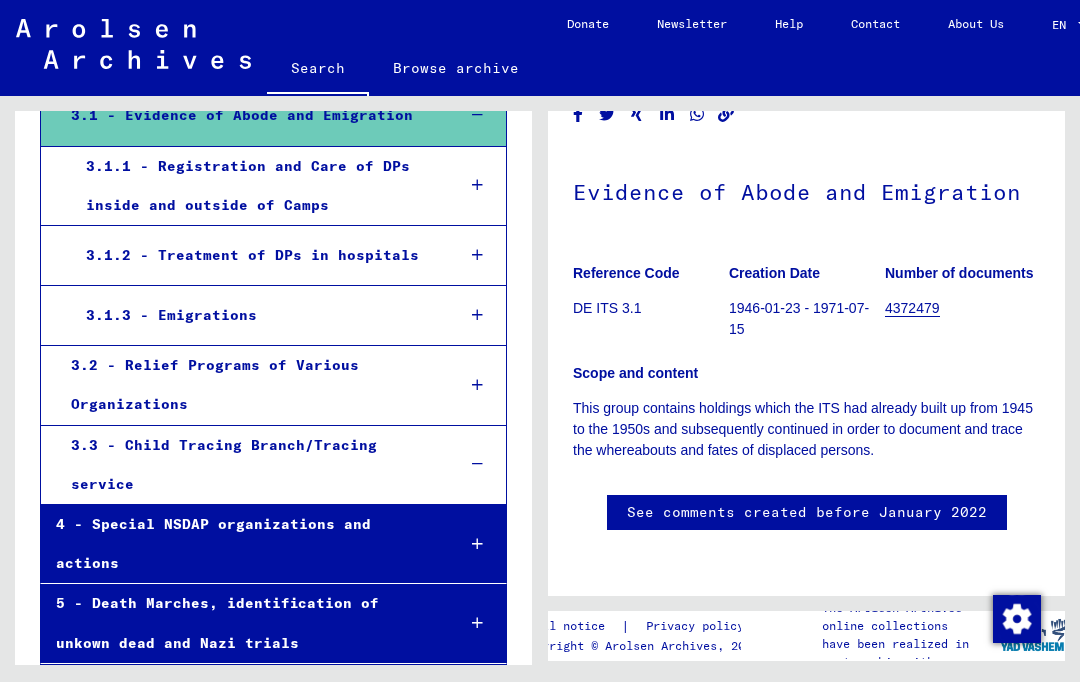 click on "4372479" 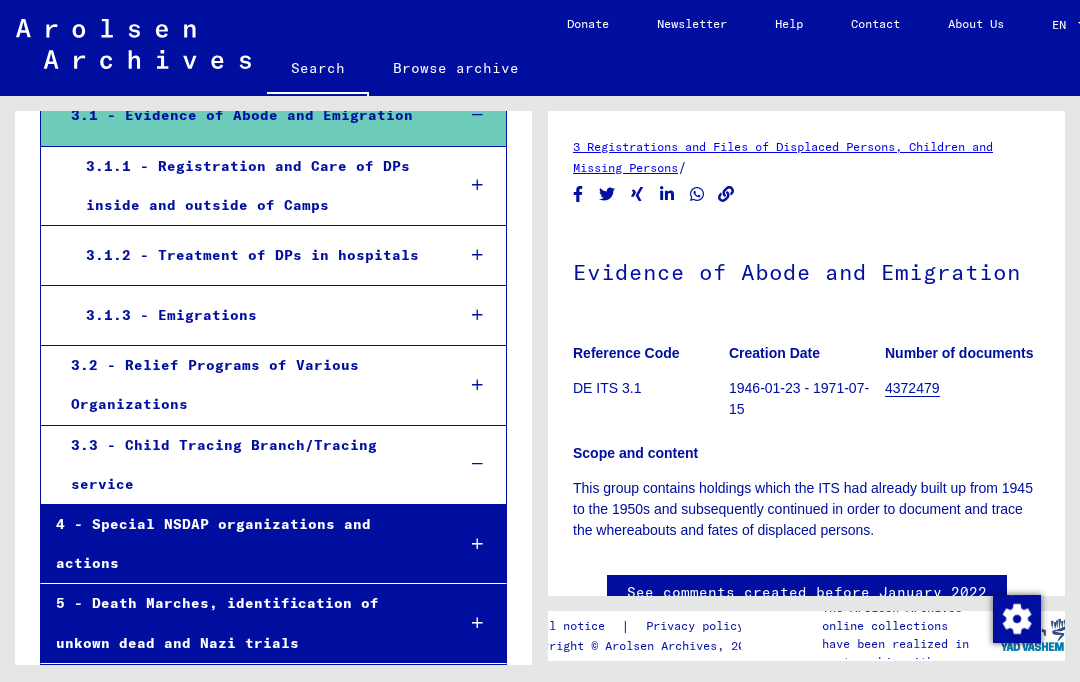 scroll, scrollTop: 0, scrollLeft: 0, axis: both 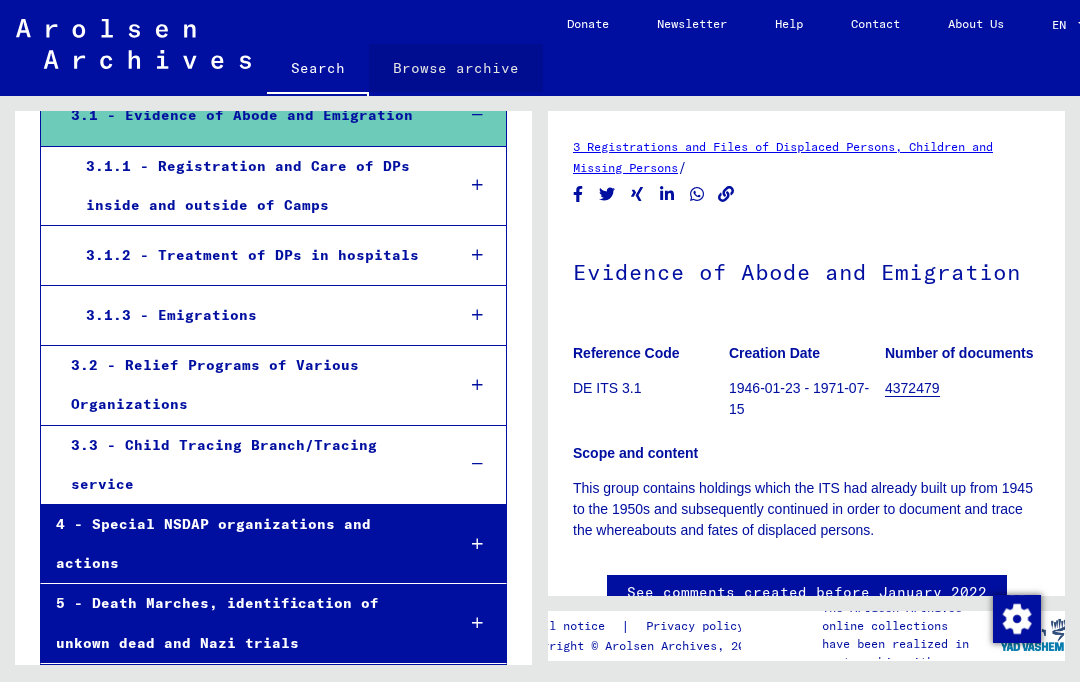 click on "Browse archive" 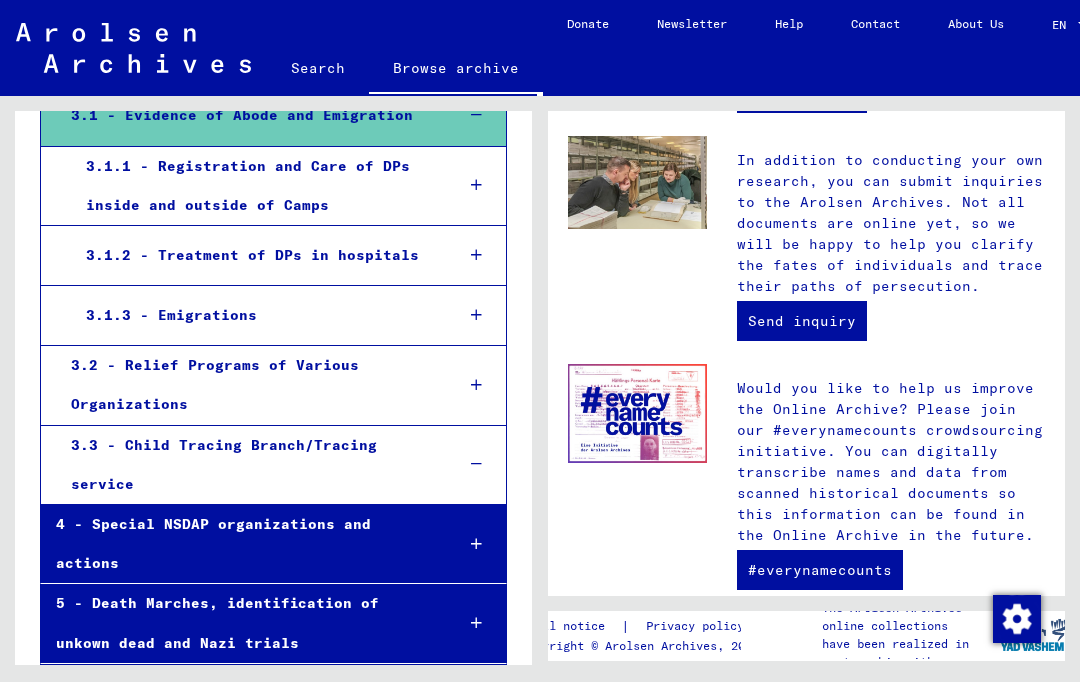 scroll, scrollTop: 949, scrollLeft: 0, axis: vertical 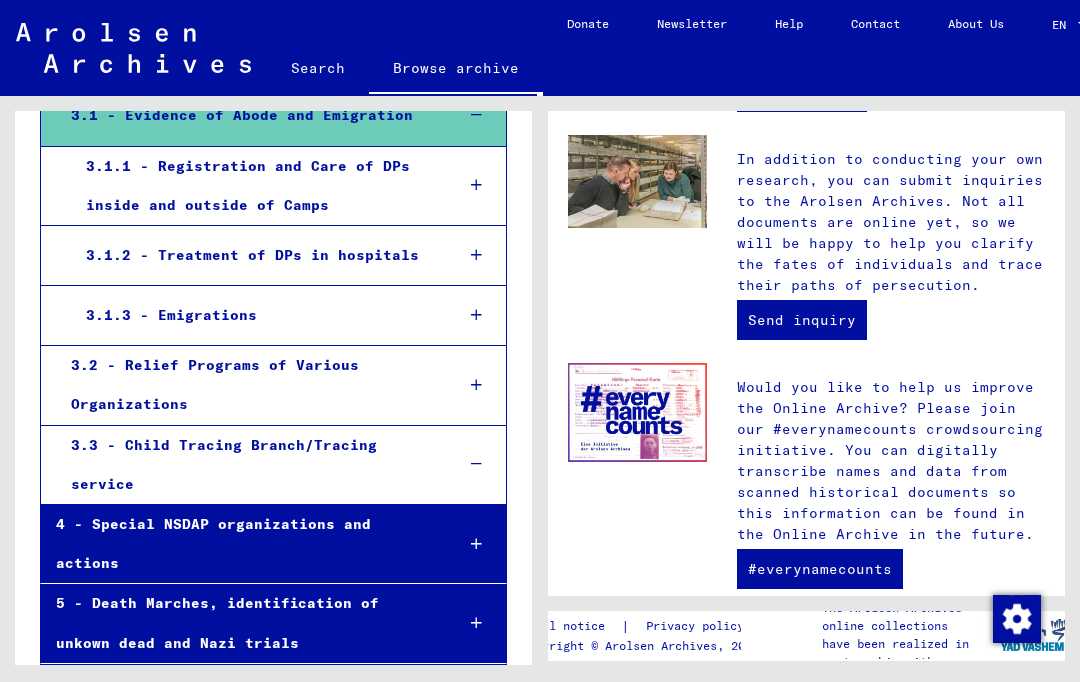 click on "Send inquiry" at bounding box center (802, 320) 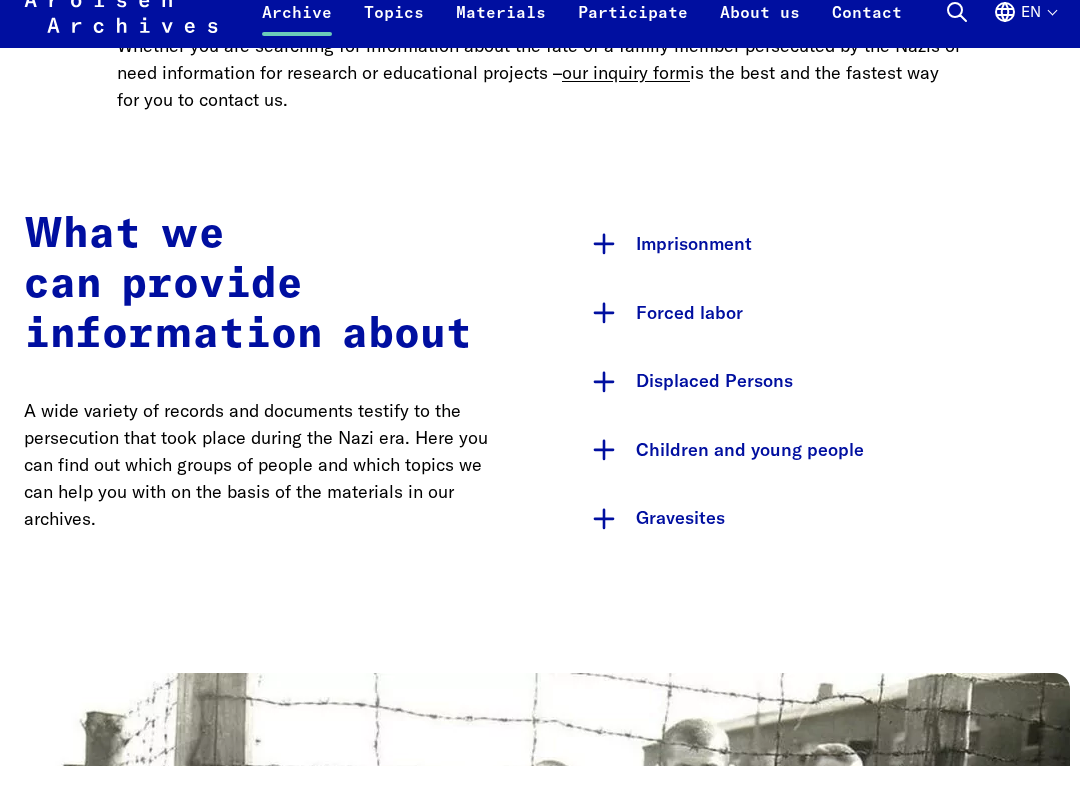 scroll, scrollTop: 868, scrollLeft: 0, axis: vertical 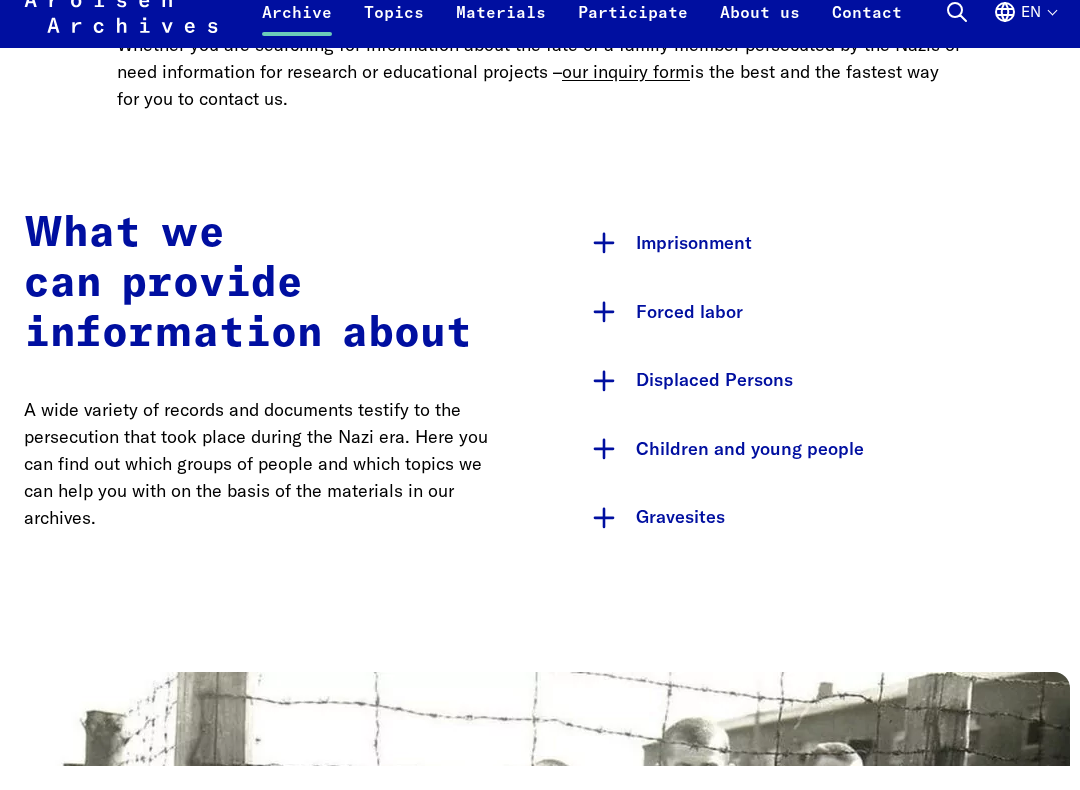 click on "Children and young people" at bounding box center [818, 473] 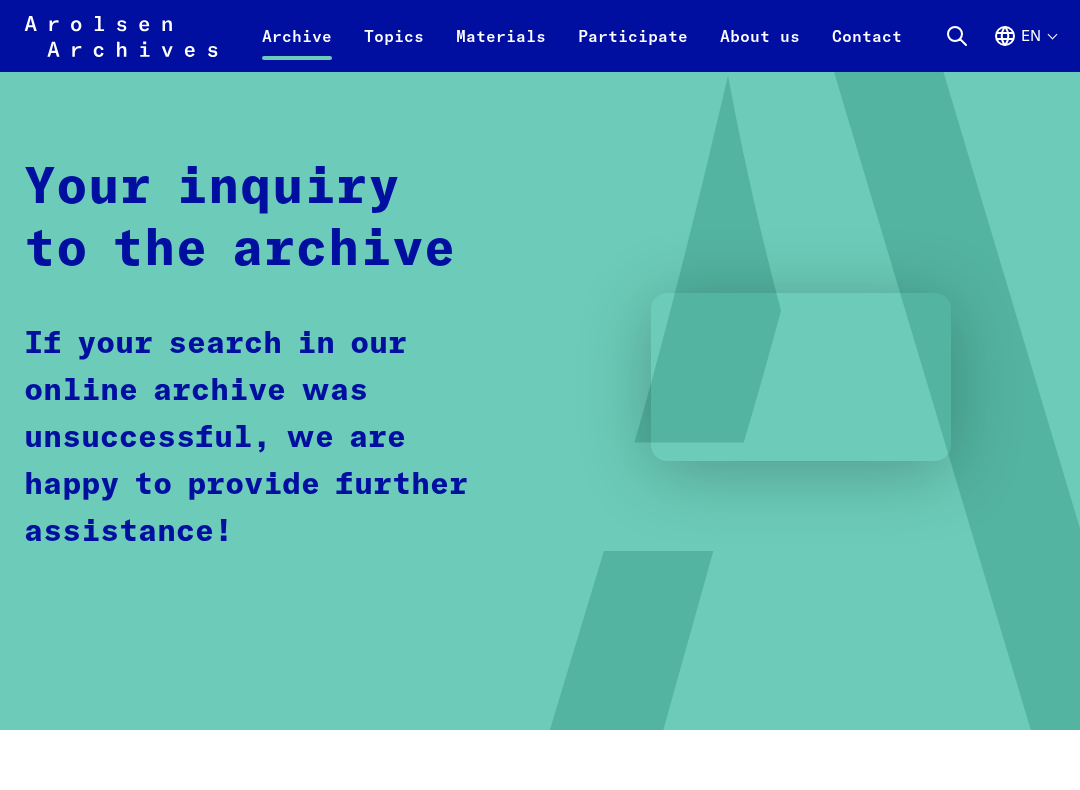 scroll, scrollTop: 0, scrollLeft: 0, axis: both 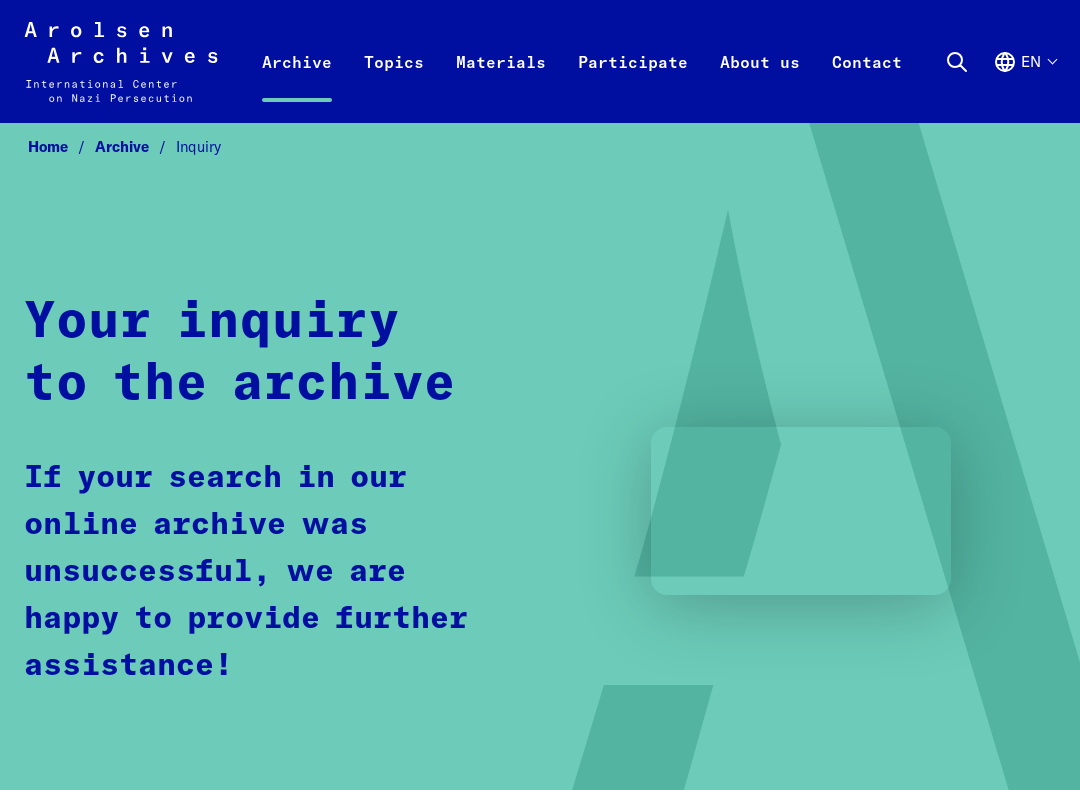 click on "Topics" at bounding box center [394, 83] 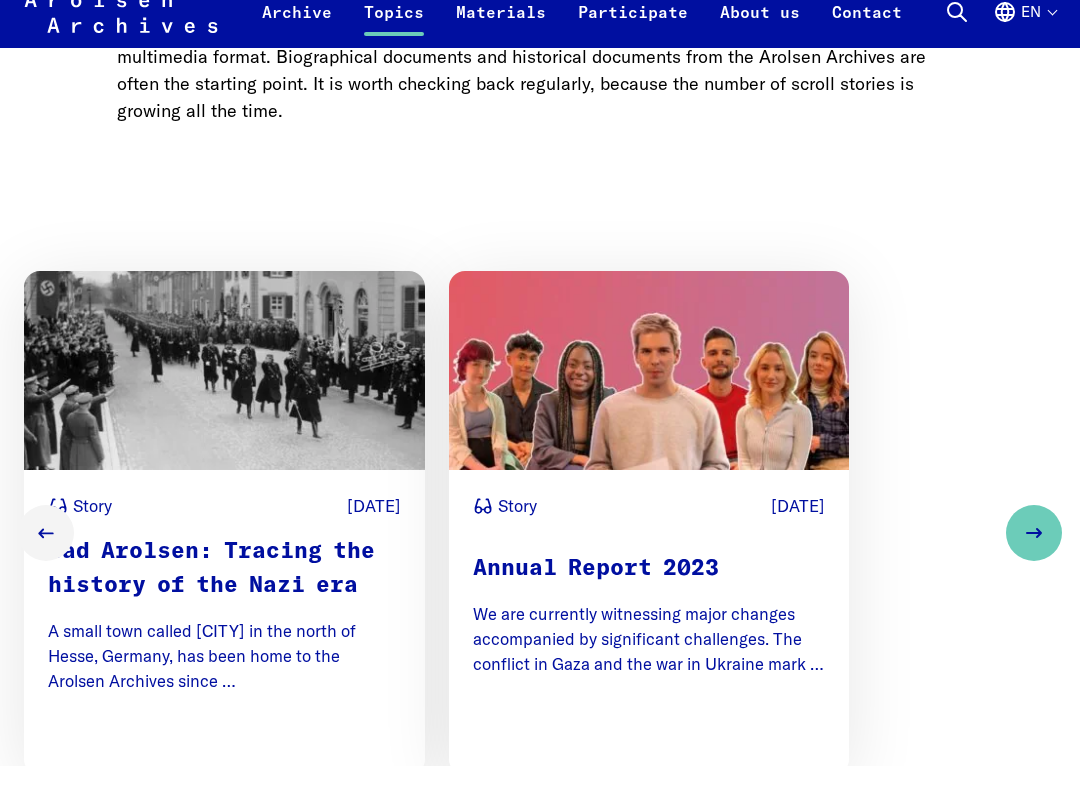 scroll, scrollTop: 2480, scrollLeft: 0, axis: vertical 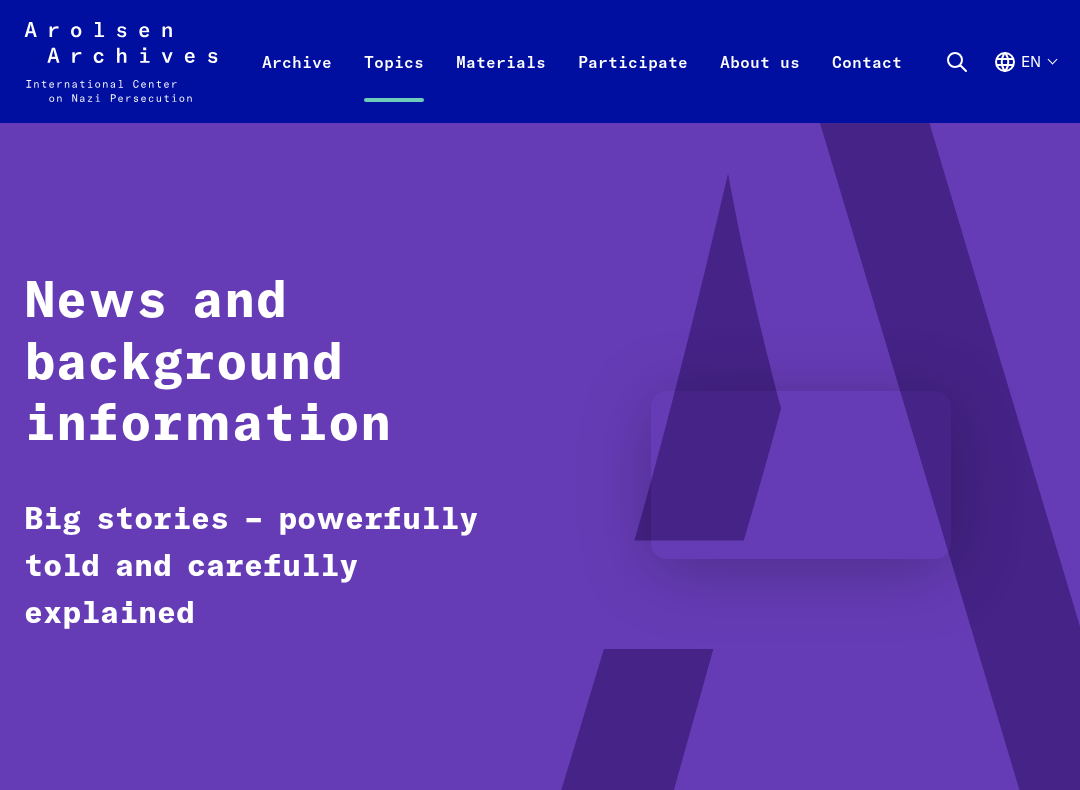 click on "Materials" at bounding box center (501, 83) 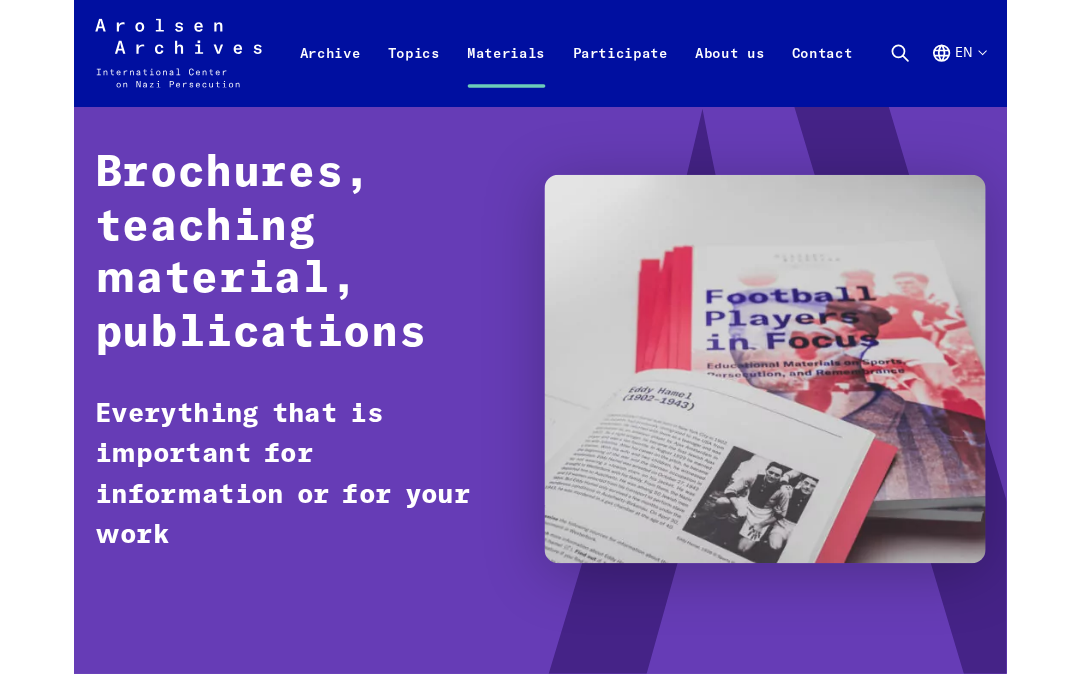scroll, scrollTop: 0, scrollLeft: 0, axis: both 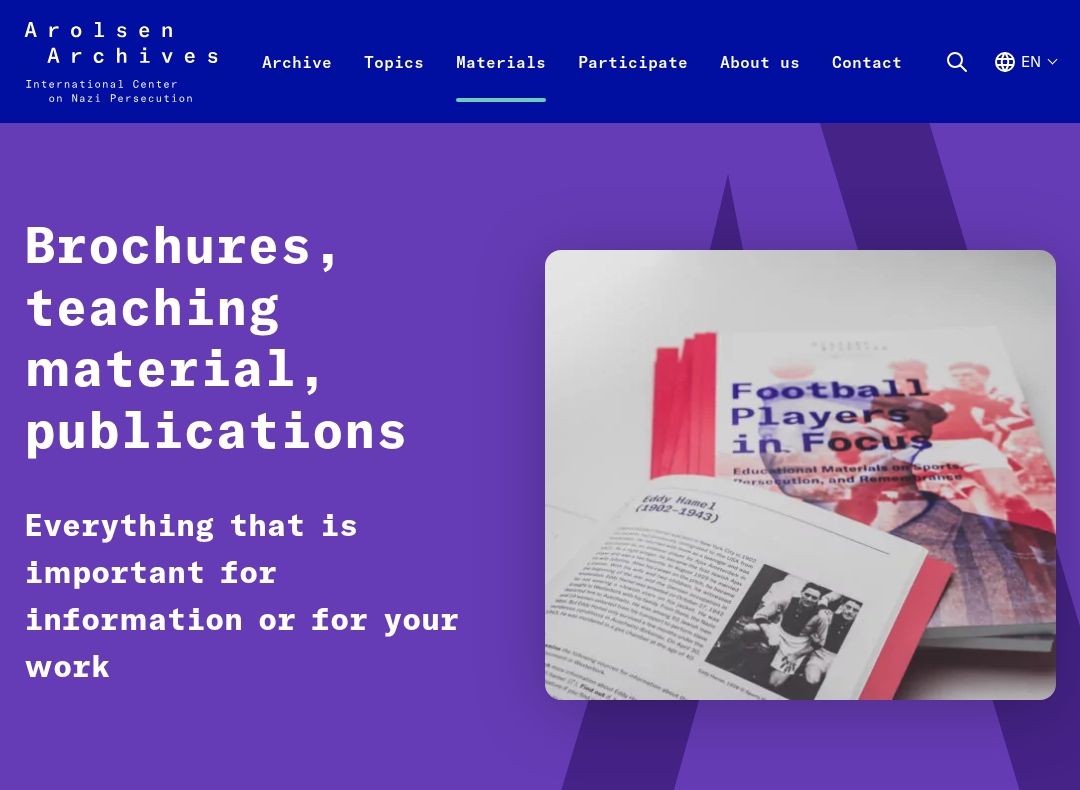 click 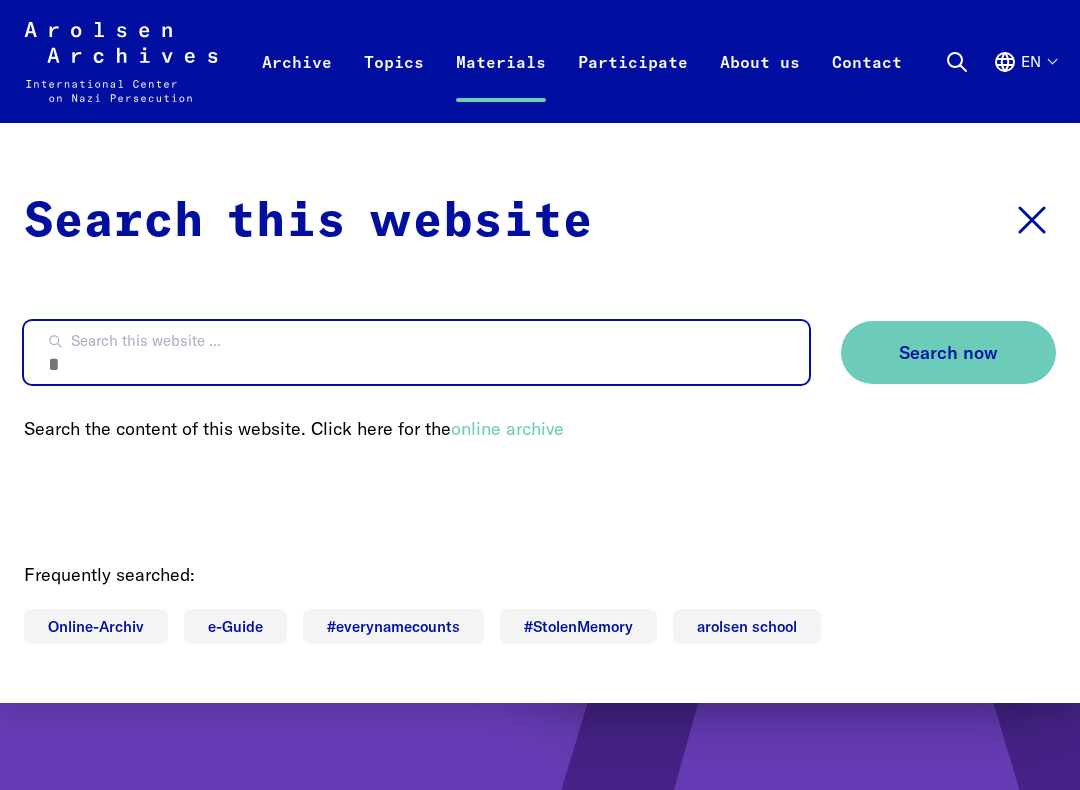 click on "Search this website ..." at bounding box center (416, 352) 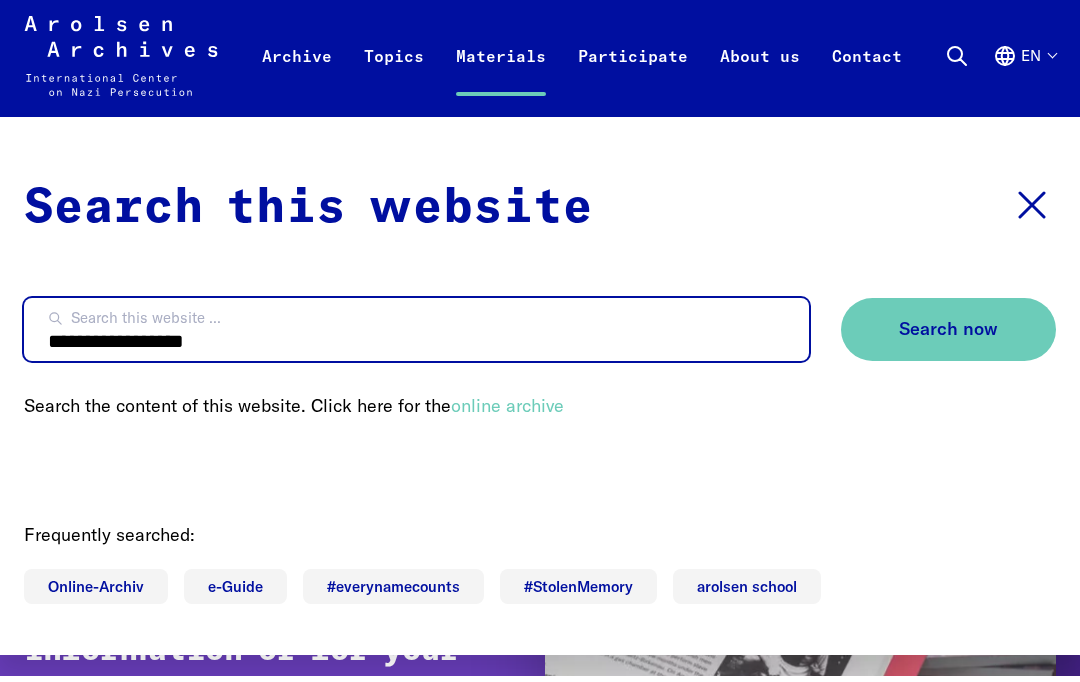type on "**********" 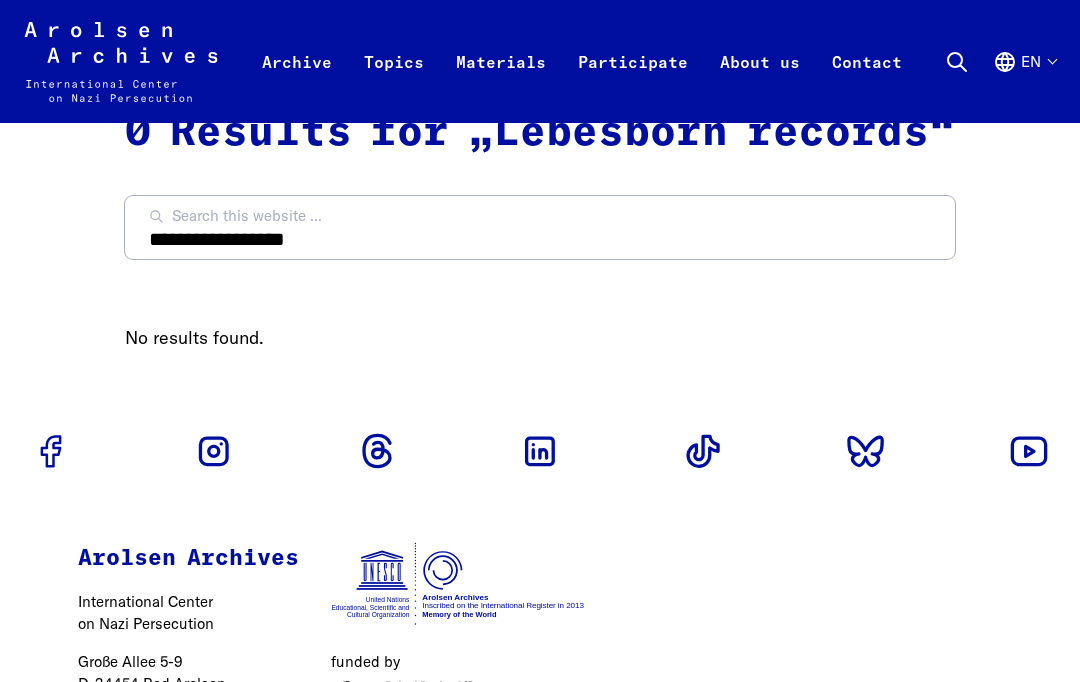scroll, scrollTop: 0, scrollLeft: 0, axis: both 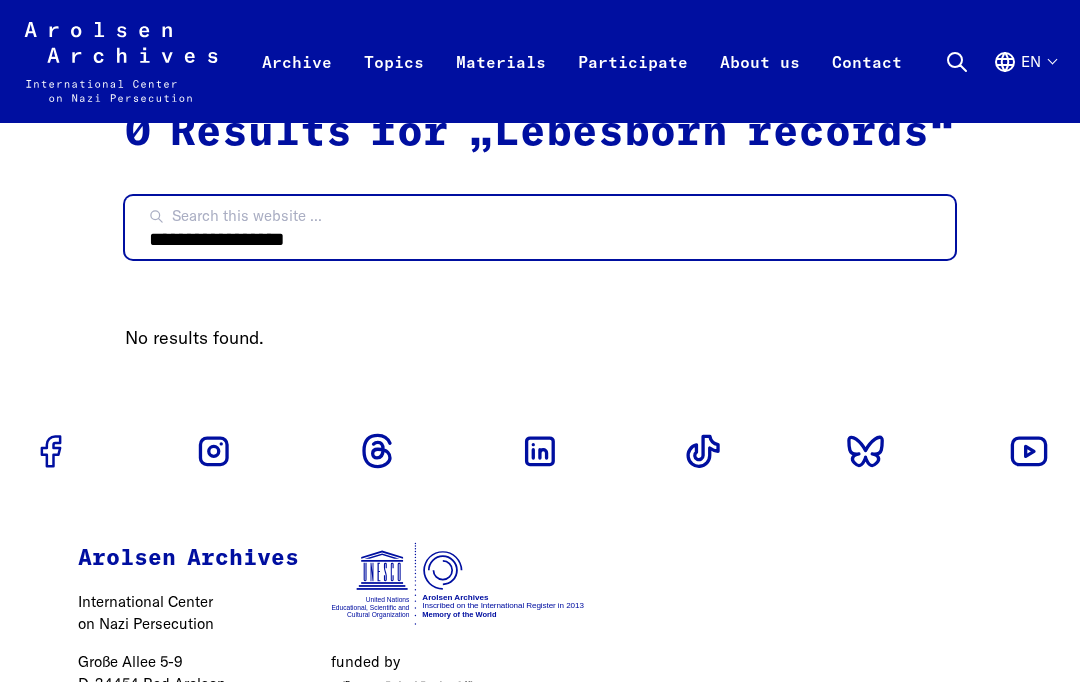 click on "**********" at bounding box center [540, 227] 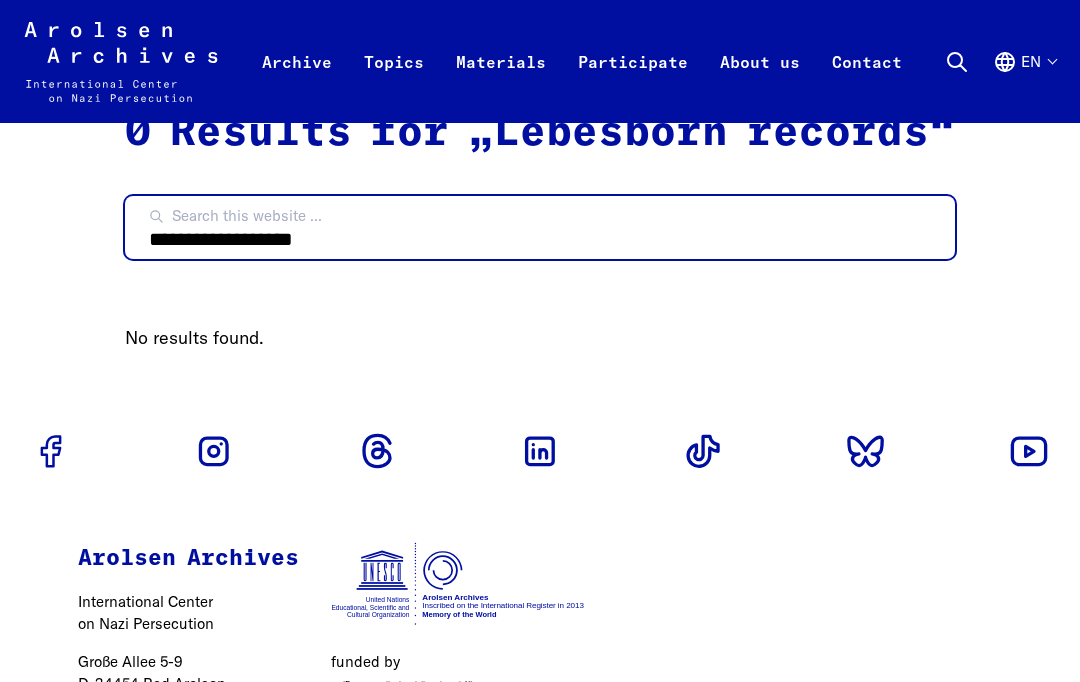 type on "**********" 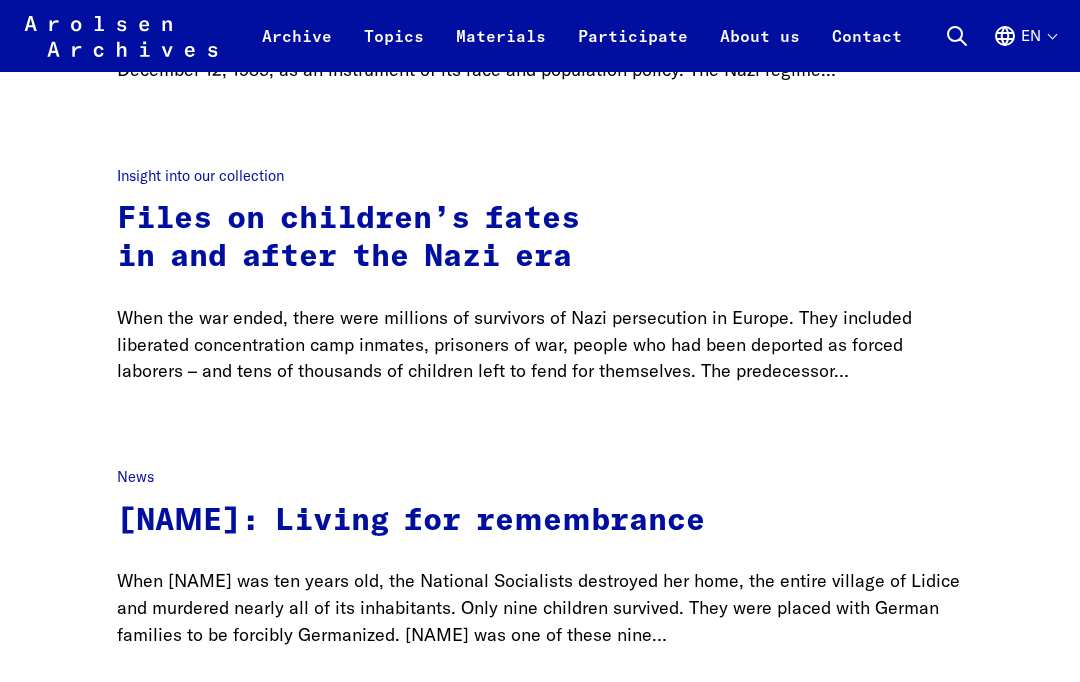 scroll, scrollTop: 442, scrollLeft: 0, axis: vertical 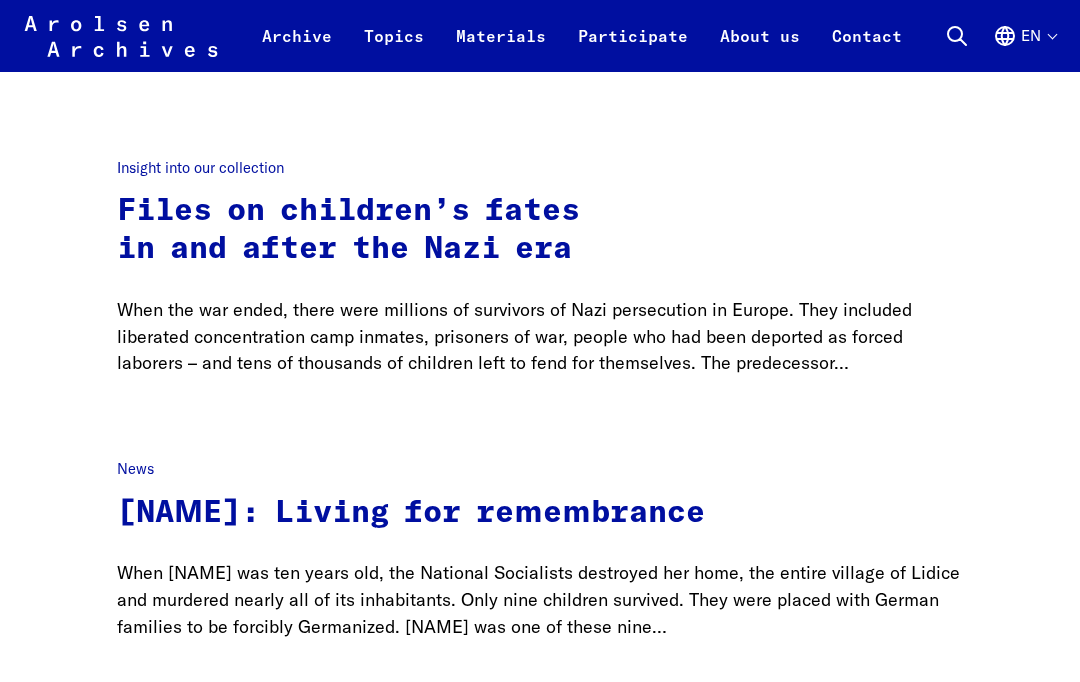 click on "Files on children’s fates in and after the Nazi era" at bounding box center [348, 231] 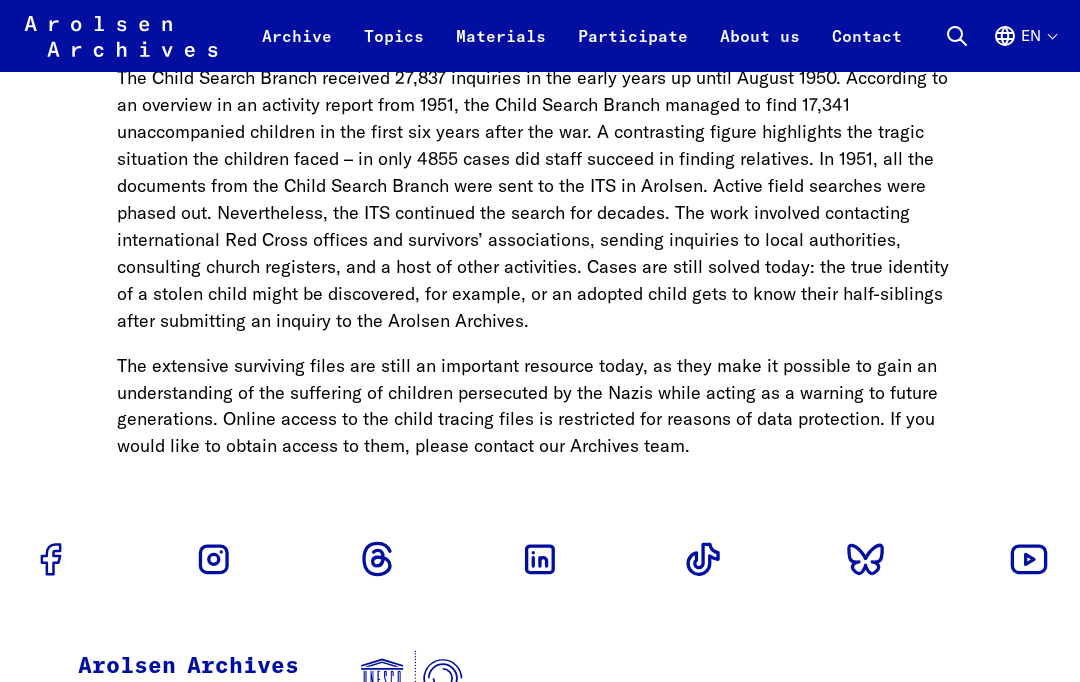 scroll, scrollTop: 5985, scrollLeft: 0, axis: vertical 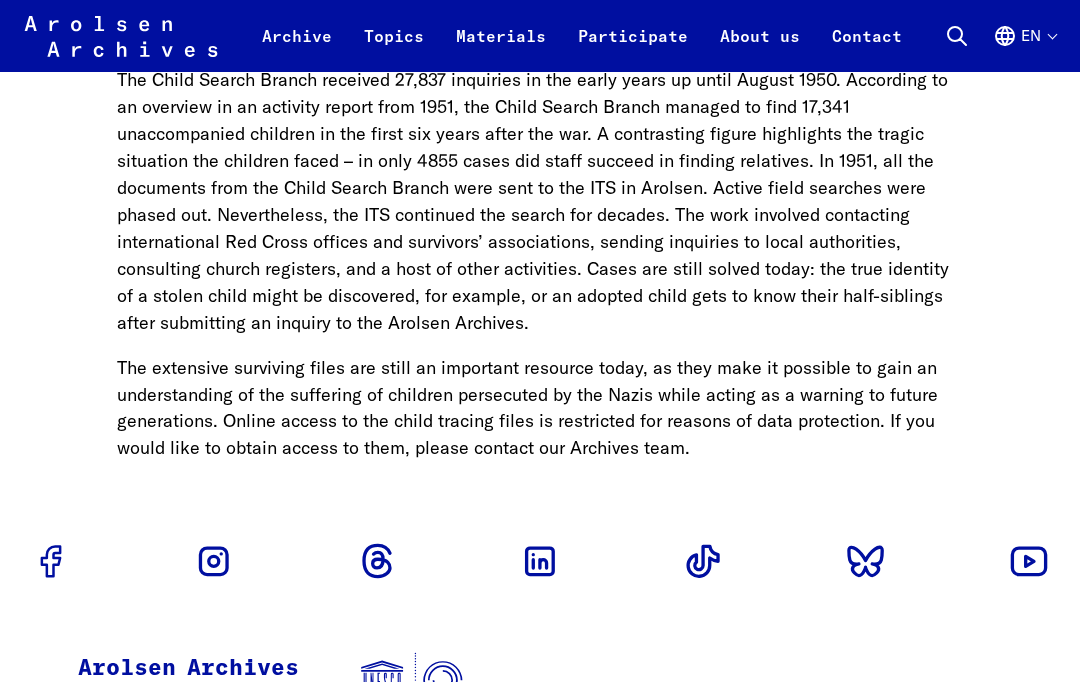 click on "Contact" at bounding box center [867, 48] 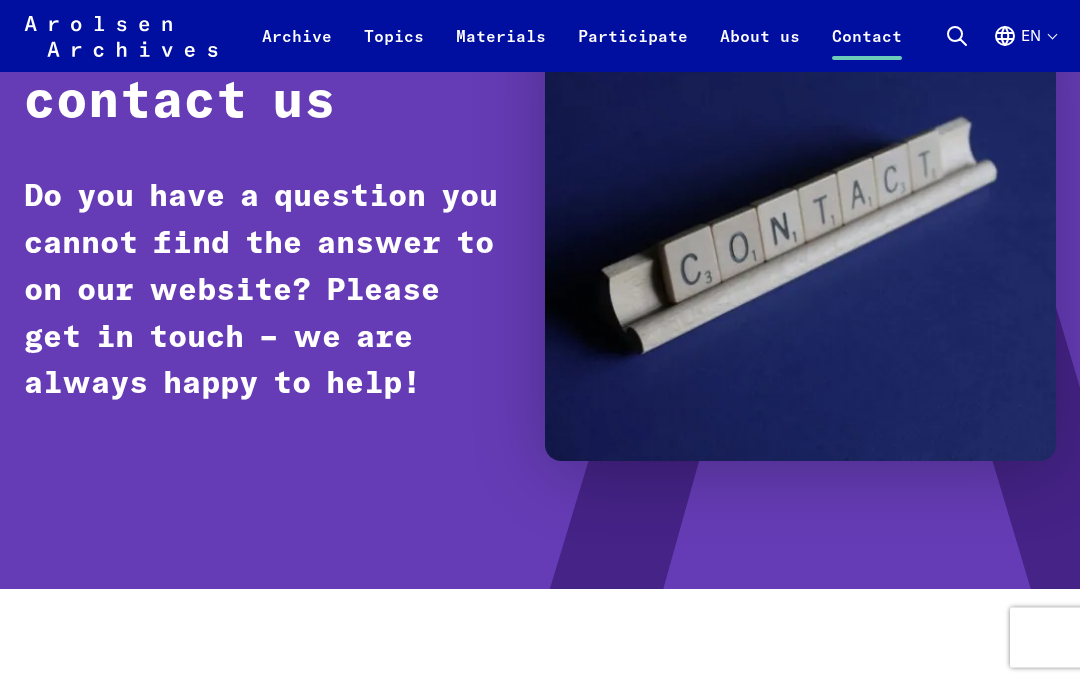 scroll, scrollTop: 250, scrollLeft: 0, axis: vertical 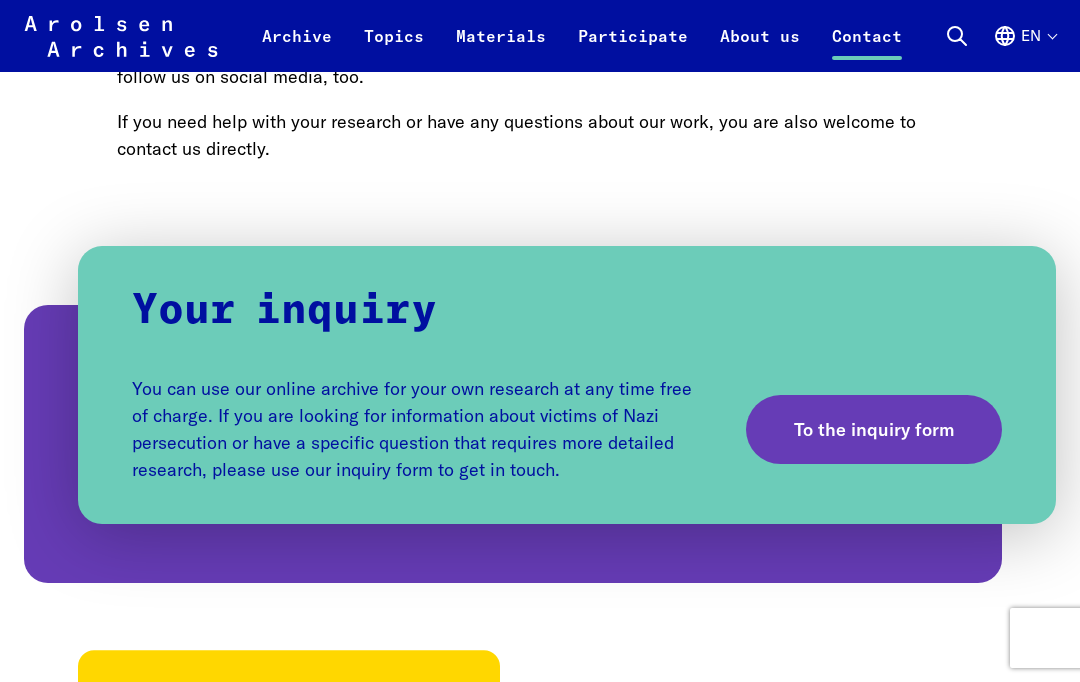 click on "To the inquiry form" at bounding box center [874, 430] 